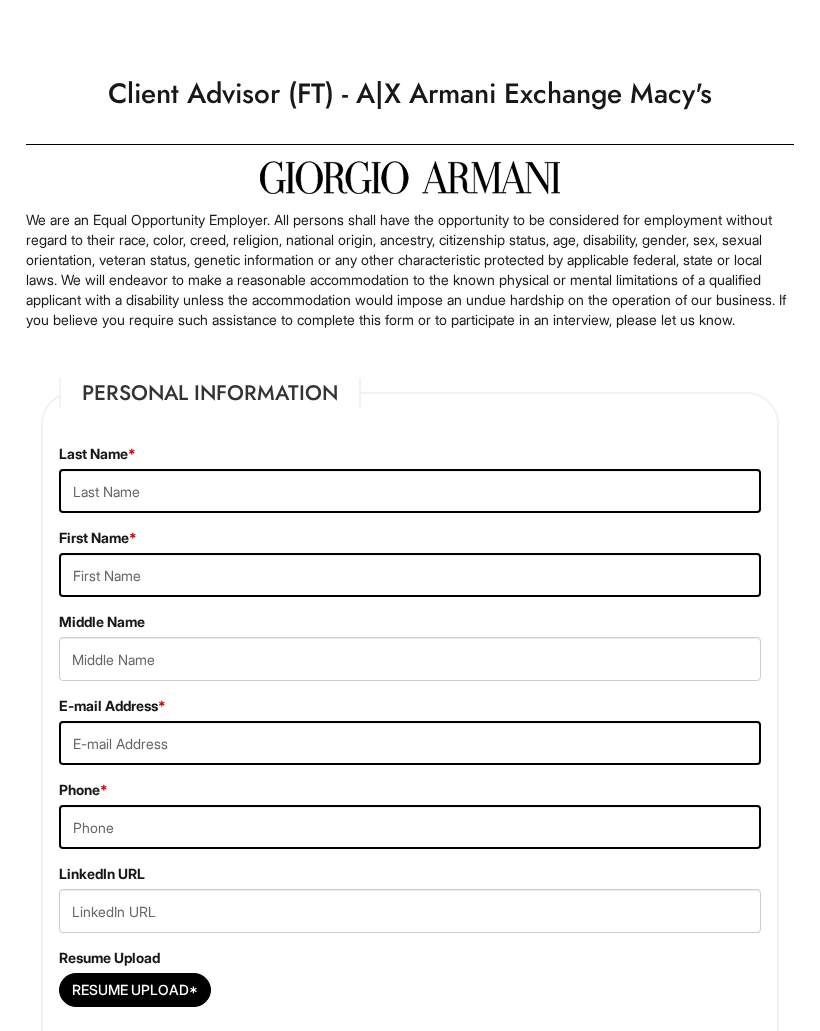 scroll, scrollTop: 0, scrollLeft: 0, axis: both 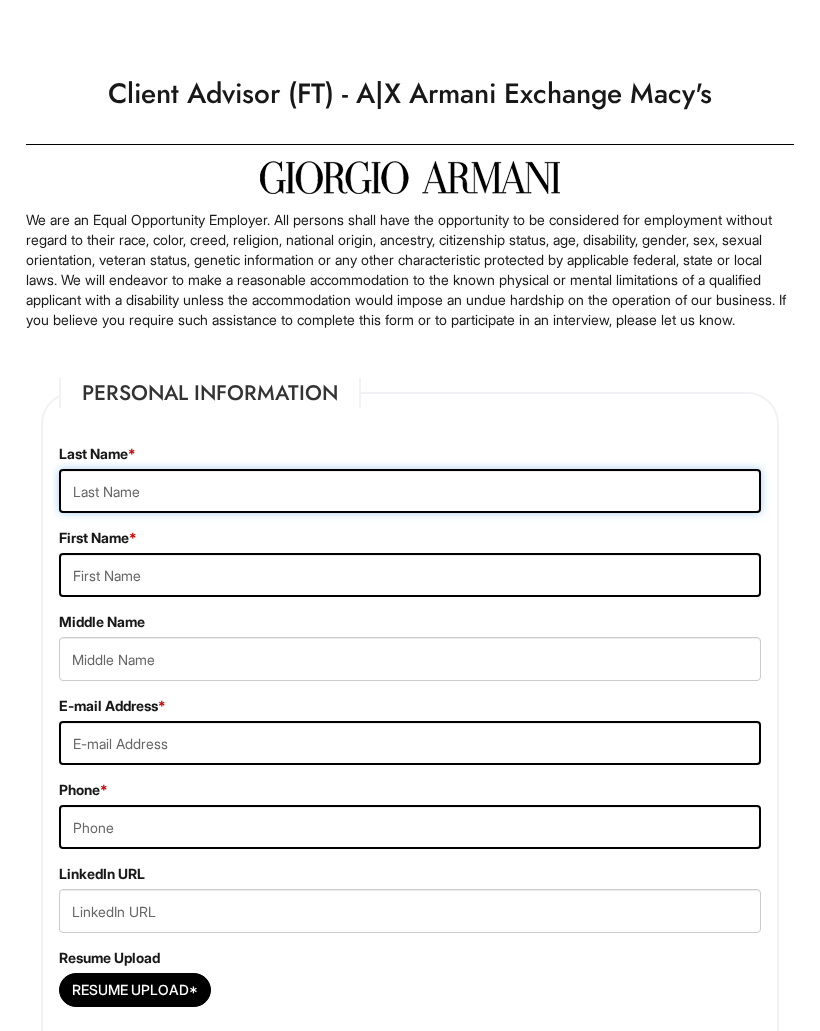 click at bounding box center (410, 491) 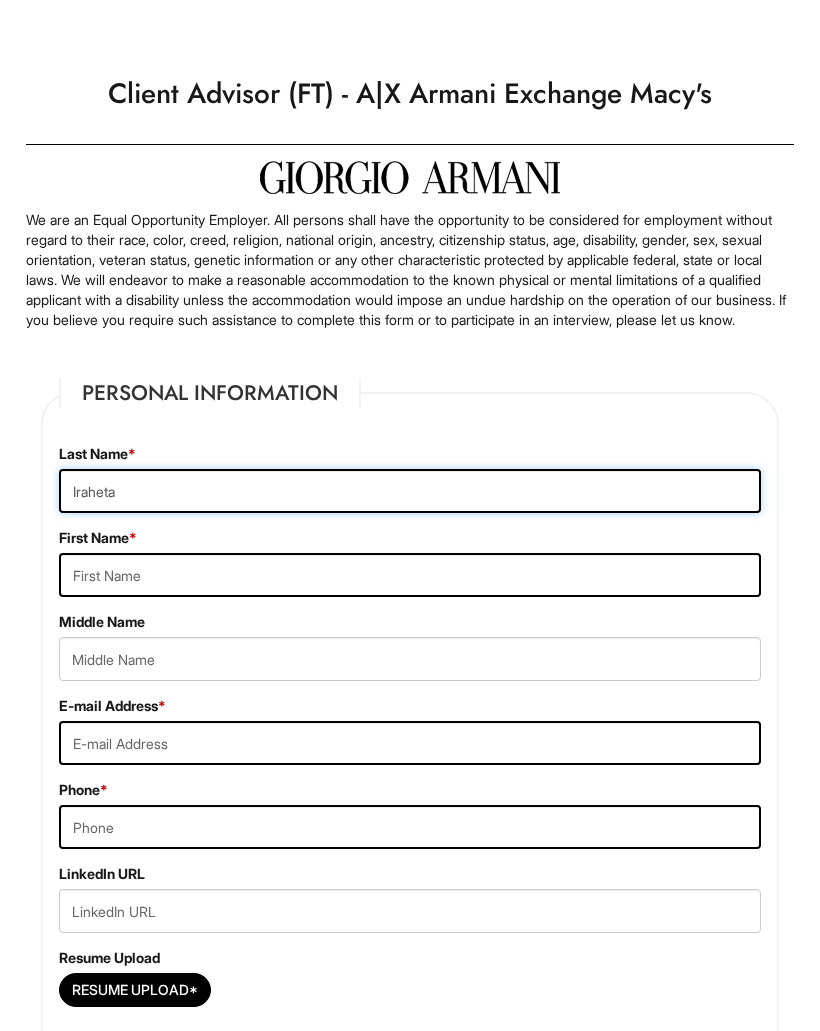 type on "Iraheta" 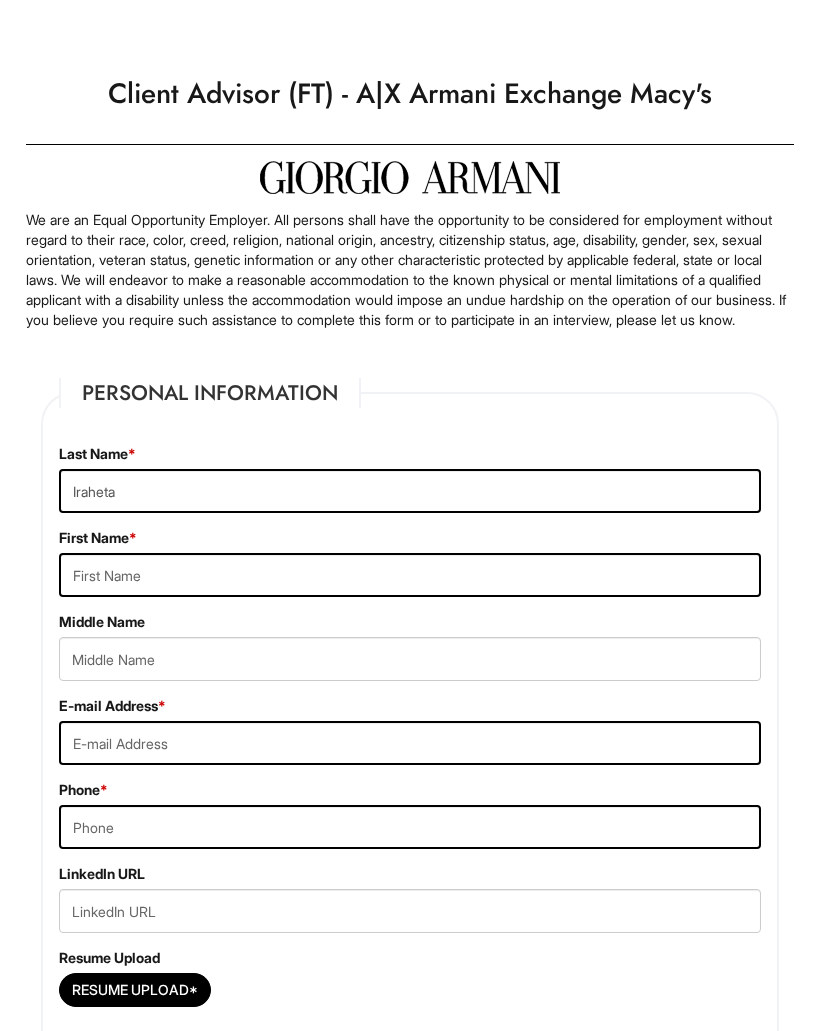 click at bounding box center [410, 575] 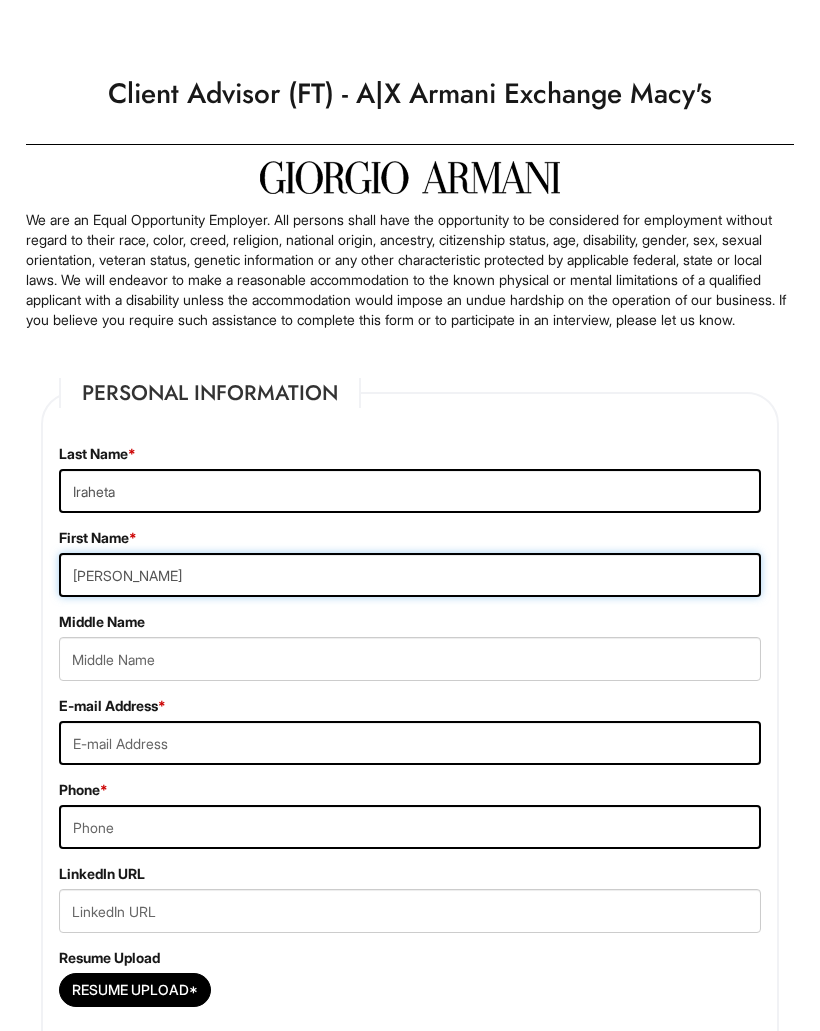 type on "[PERSON_NAME]" 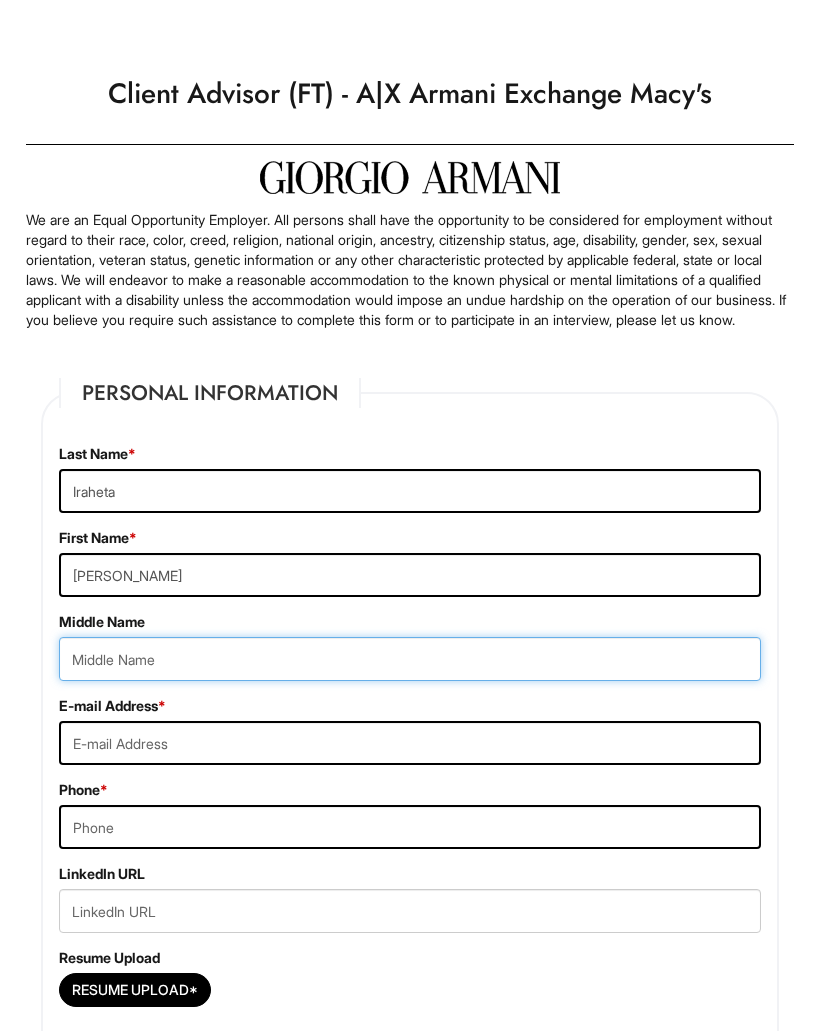 click at bounding box center [410, 659] 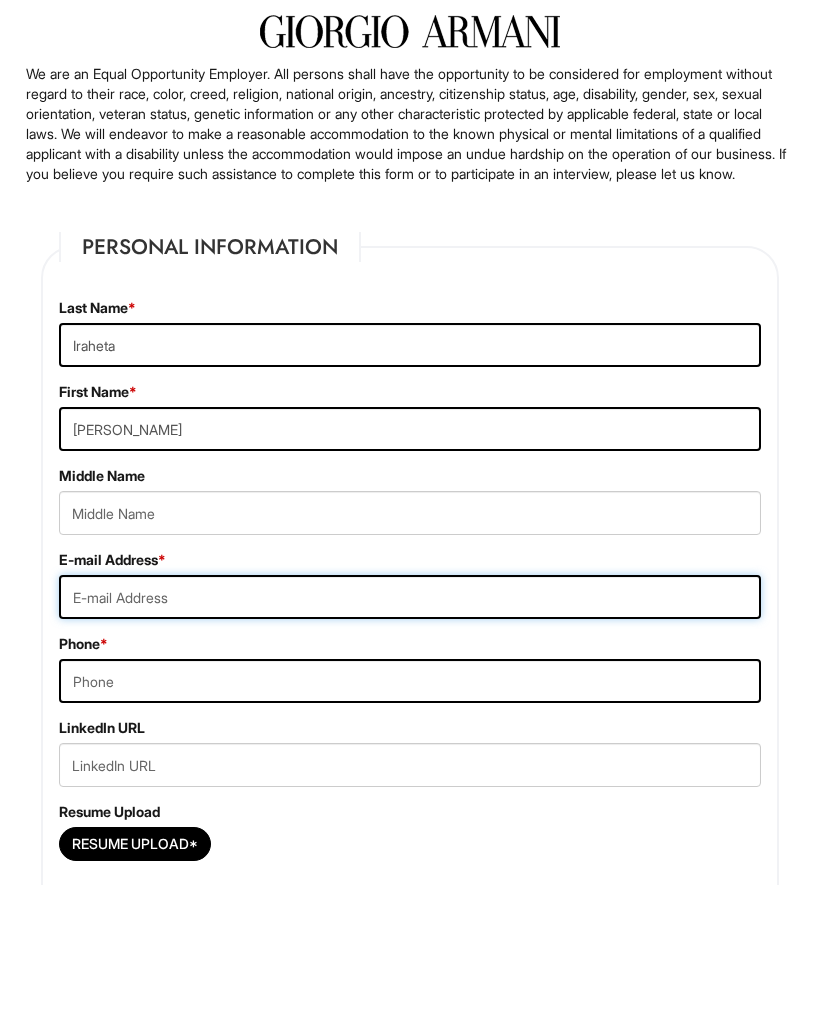 click at bounding box center [410, 743] 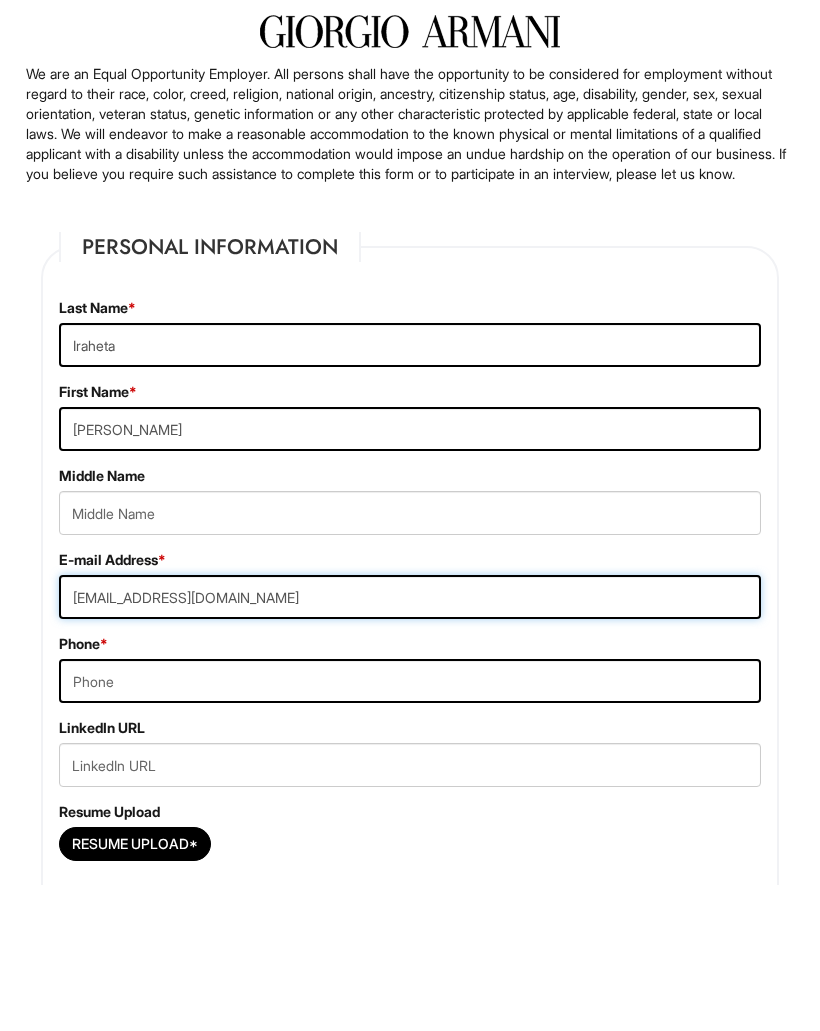type on "[EMAIL_ADDRESS][DOMAIN_NAME]" 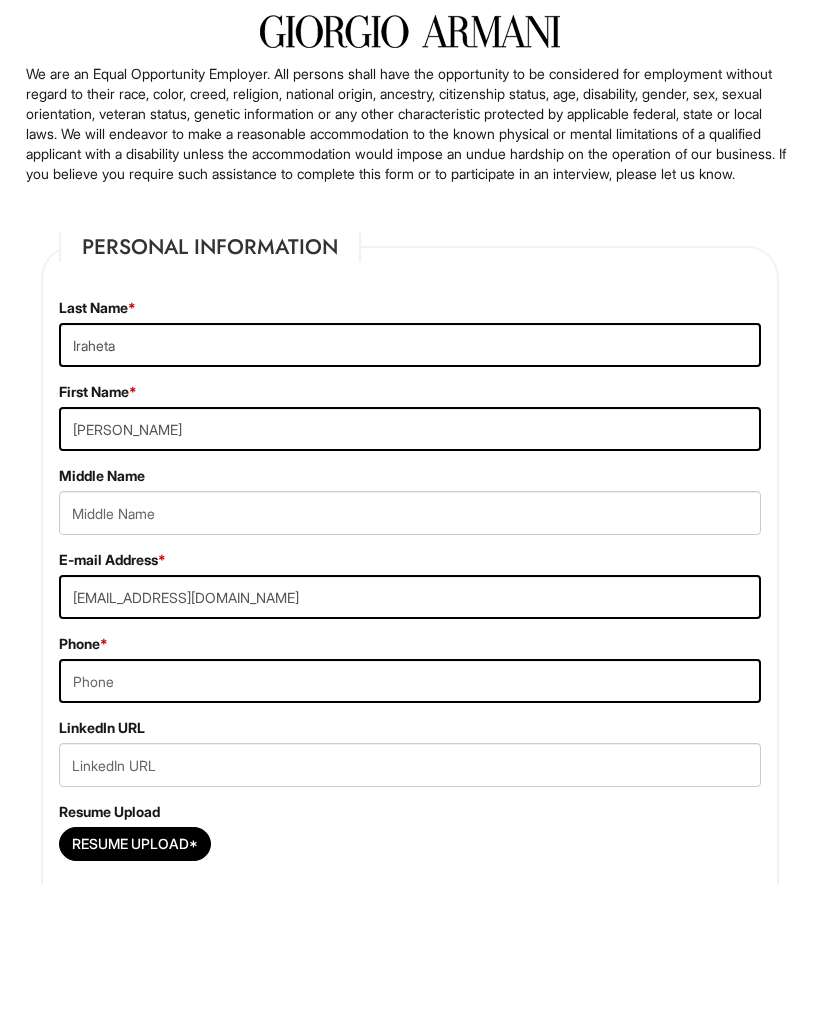 click at bounding box center [410, 827] 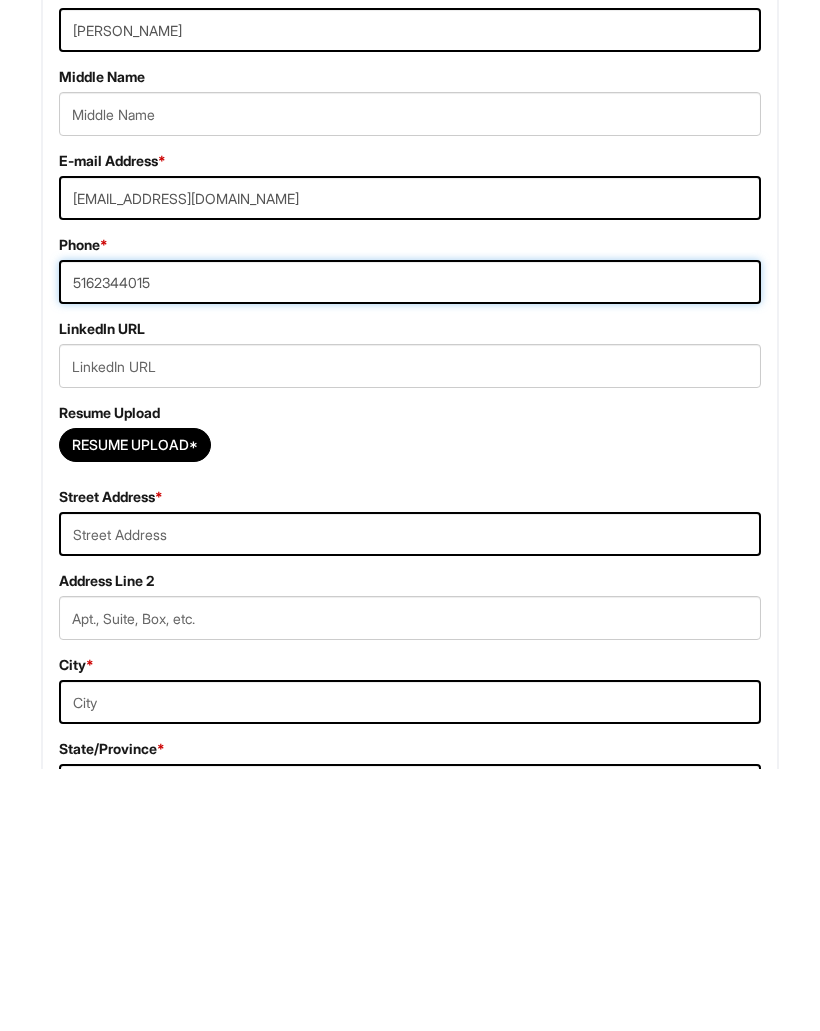 scroll, scrollTop: 284, scrollLeft: 0, axis: vertical 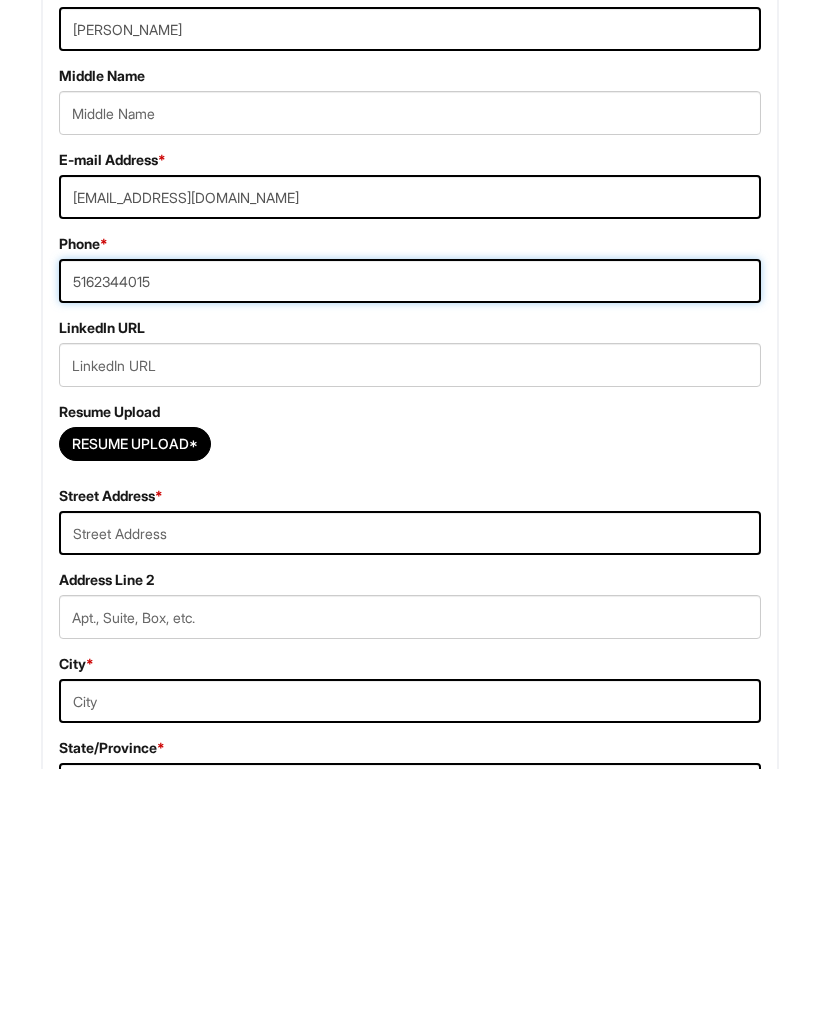 type on "5162344015" 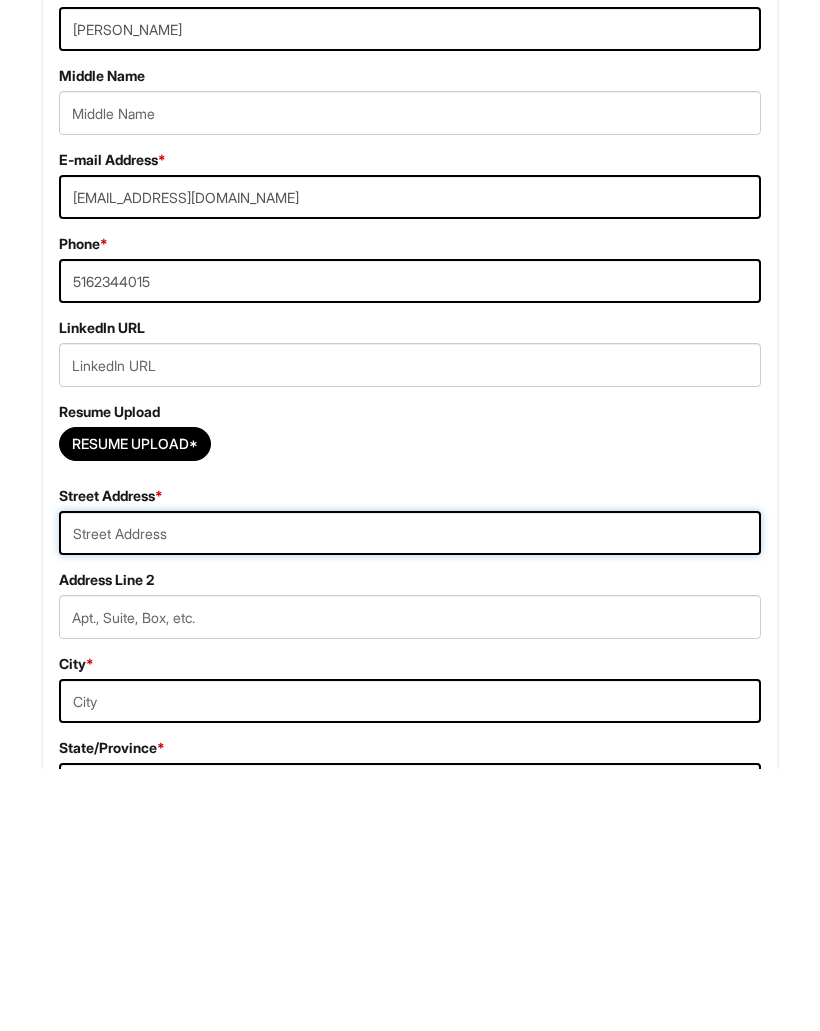 click at bounding box center [410, 795] 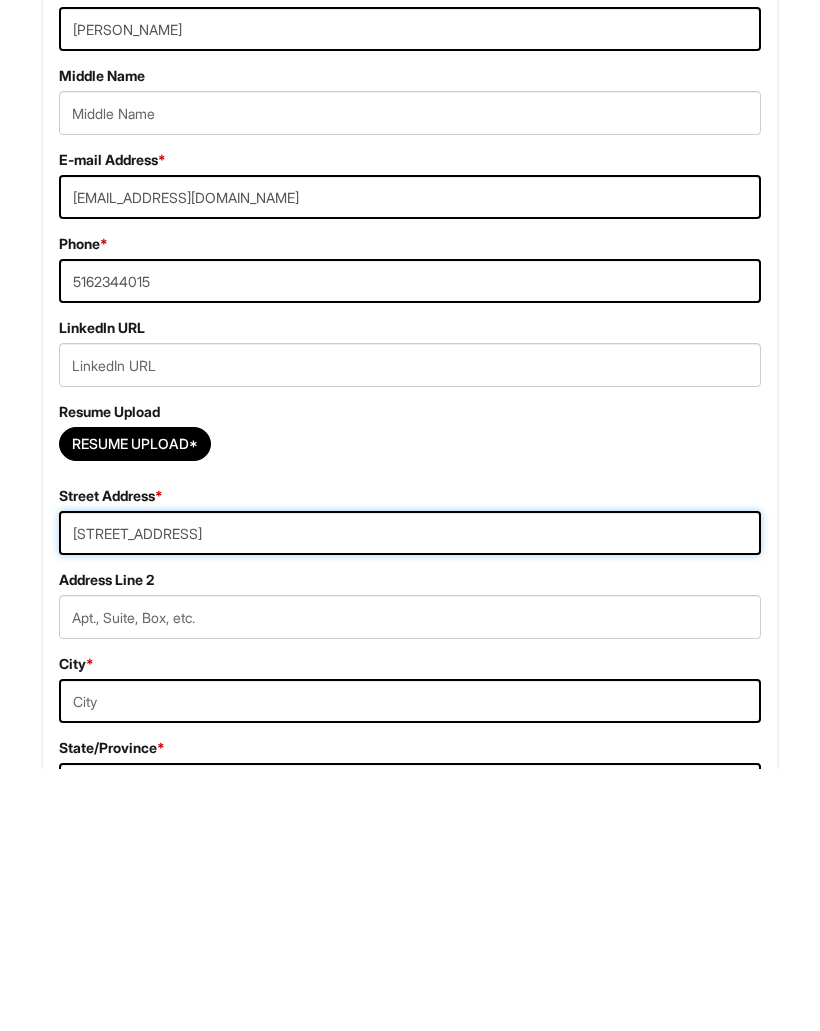 type on "[STREET_ADDRESS]" 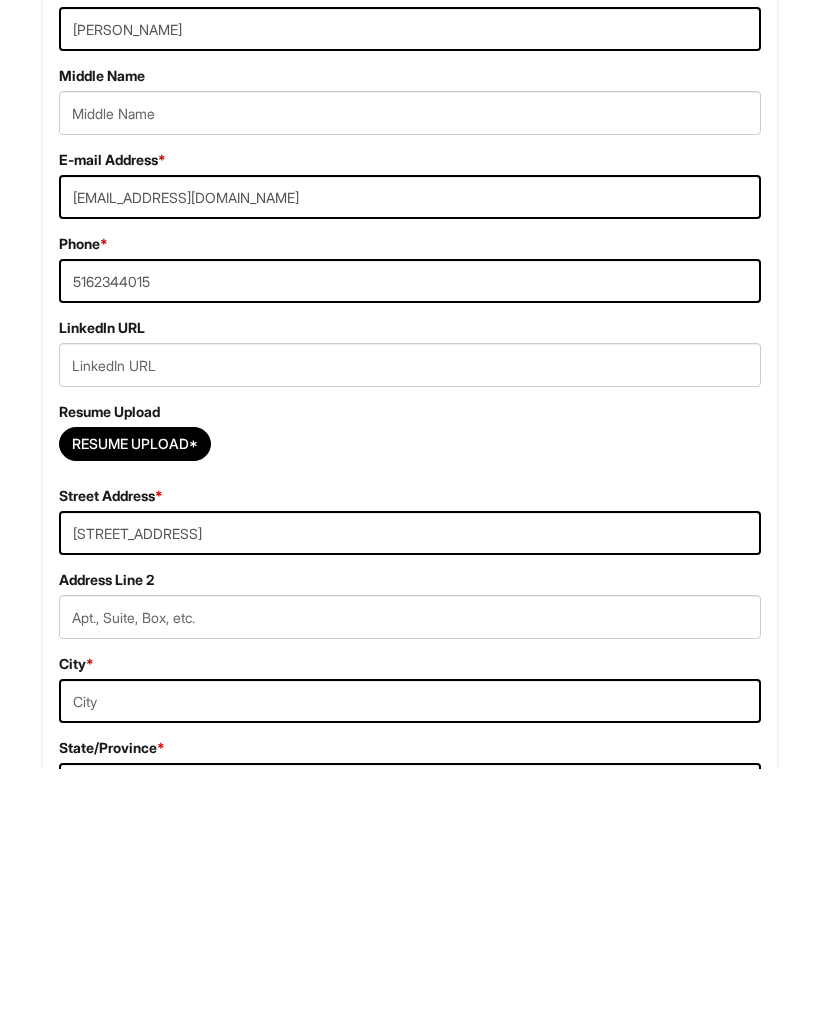 click at bounding box center (410, 963) 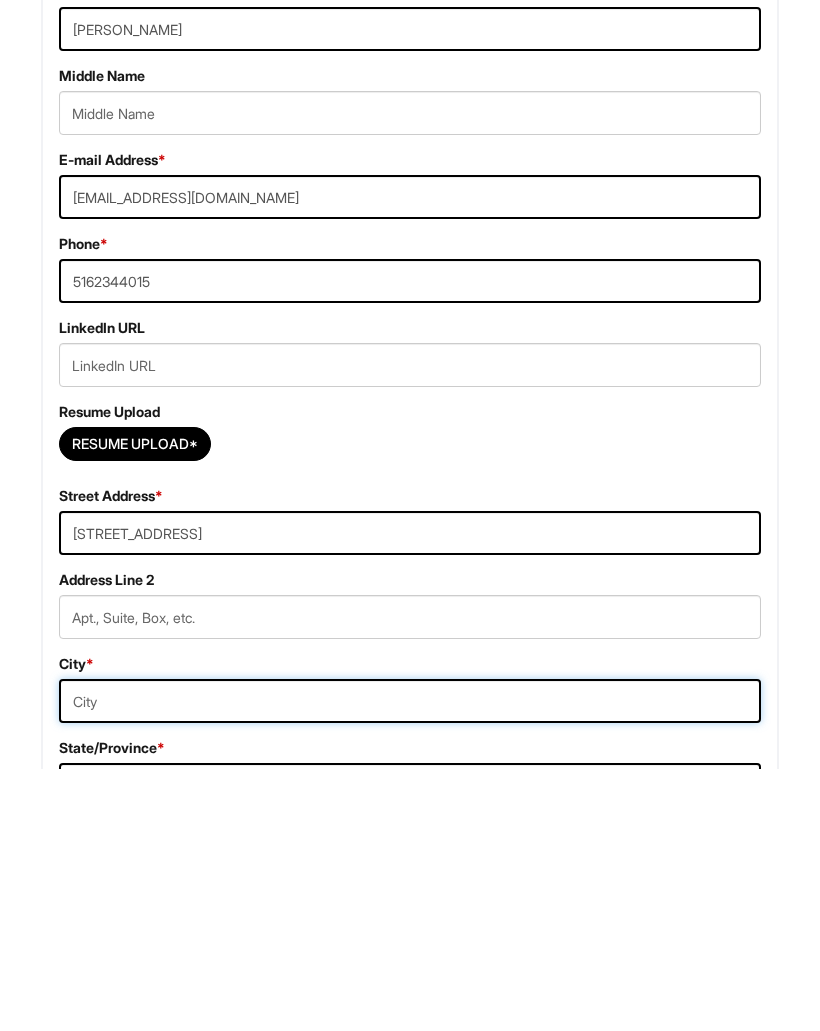 scroll, scrollTop: 620, scrollLeft: 0, axis: vertical 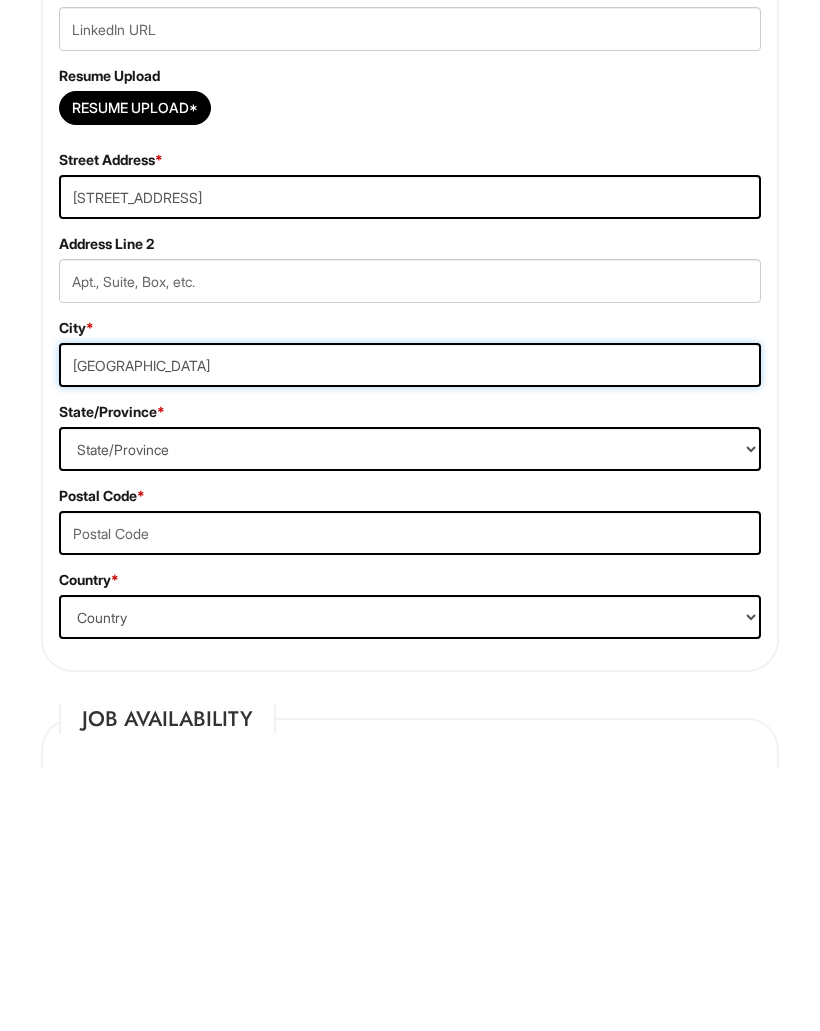 type on "[GEOGRAPHIC_DATA]" 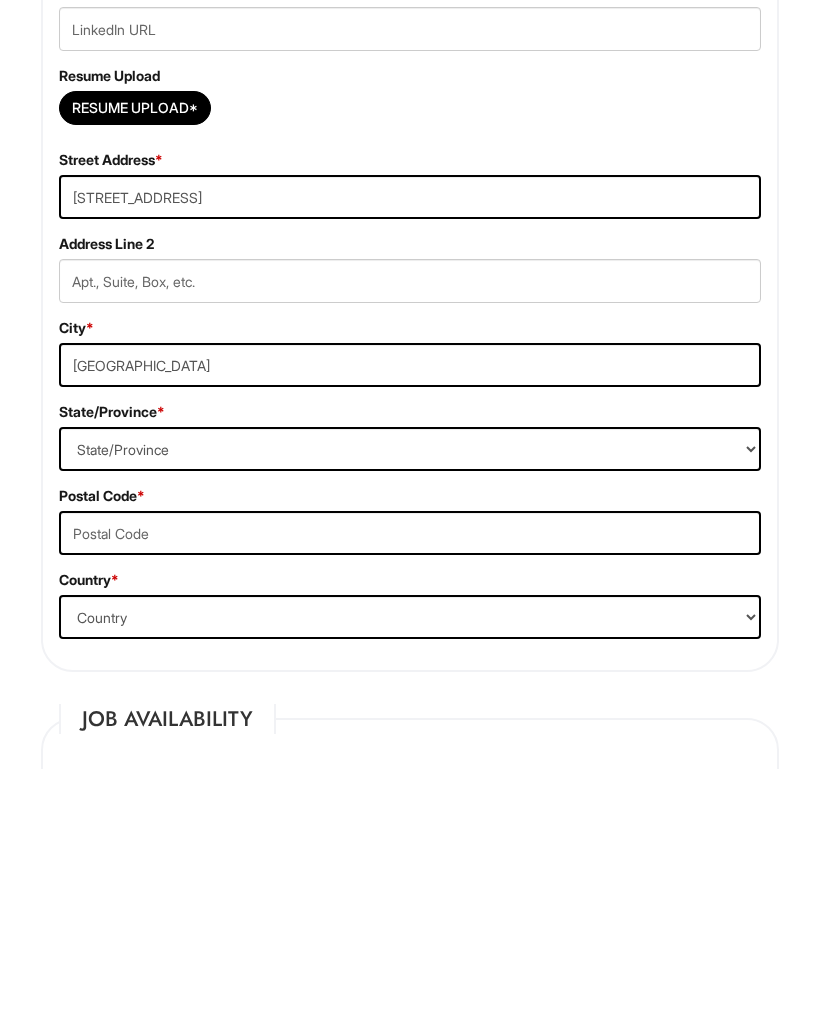 click on "State/Province [US_STATE] [US_STATE] [US_STATE] [US_STATE] [US_STATE] [US_STATE] [US_STATE] [US_STATE] [US_STATE][GEOGRAPHIC_DATA] [US_STATE] [US_STATE] [US_STATE] [US_STATE] [US_STATE] [US_STATE] [US_STATE] [US_STATE] [US_STATE] [US_STATE] [US_STATE] [US_STATE] [US_STATE] [US_STATE] [US_STATE] [US_STATE] [US_STATE] [US_STATE] [US_STATE] [US_STATE] [US_STATE] [US_STATE] [US_STATE] [US_STATE] [US_STATE] [US_STATE] [US_STATE] [US_STATE] [US_STATE] [US_STATE] [US_STATE] [US_STATE] [US_STATE] [US_STATE] [US_STATE] [US_STATE] [US_STATE] [US_STATE][PERSON_NAME][US_STATE] [US_STATE][PERSON_NAME] [US_STATE] [US_STATE] [GEOGRAPHIC_DATA]-[GEOGRAPHIC_DATA] [GEOGRAPHIC_DATA]-[GEOGRAPHIC_DATA] [GEOGRAPHIC_DATA]-[GEOGRAPHIC_DATA] [GEOGRAPHIC_DATA]-[GEOGRAPHIC_DATA] [GEOGRAPHIC_DATA]-[GEOGRAPHIC_DATA] [GEOGRAPHIC_DATA]-[GEOGRAPHIC_DATA] [GEOGRAPHIC_DATA]-NORTHWEST TERRITORIES [GEOGRAPHIC_DATA]-[GEOGRAPHIC_DATA] [GEOGRAPHIC_DATA]-[GEOGRAPHIC_DATA] [GEOGRAPHIC_DATA]-[PERSON_NAME][GEOGRAPHIC_DATA] [GEOGRAPHIC_DATA]-[GEOGRAPHIC_DATA] [GEOGRAPHIC_DATA]-[GEOGRAPHIC_DATA] [GEOGRAPHIC_DATA]-[GEOGRAPHIC_DATA] TERRITORY [GEOGRAPHIC_DATA]-[US_STATE] [GEOGRAPHIC_DATA]-[US_STATE][GEOGRAPHIC_DATA] [GEOGRAPHIC_DATA]-[US_STATE] [GEOGRAPHIC_DATA]-[PERSON_NAME][US_STATE] [GEOGRAPHIC_DATA]-[US_STATE] [GEOGRAPHIC_DATA]-[US_STATE] [GEOGRAPHIC_DATA]-[US_STATE]" at bounding box center [410, 711] 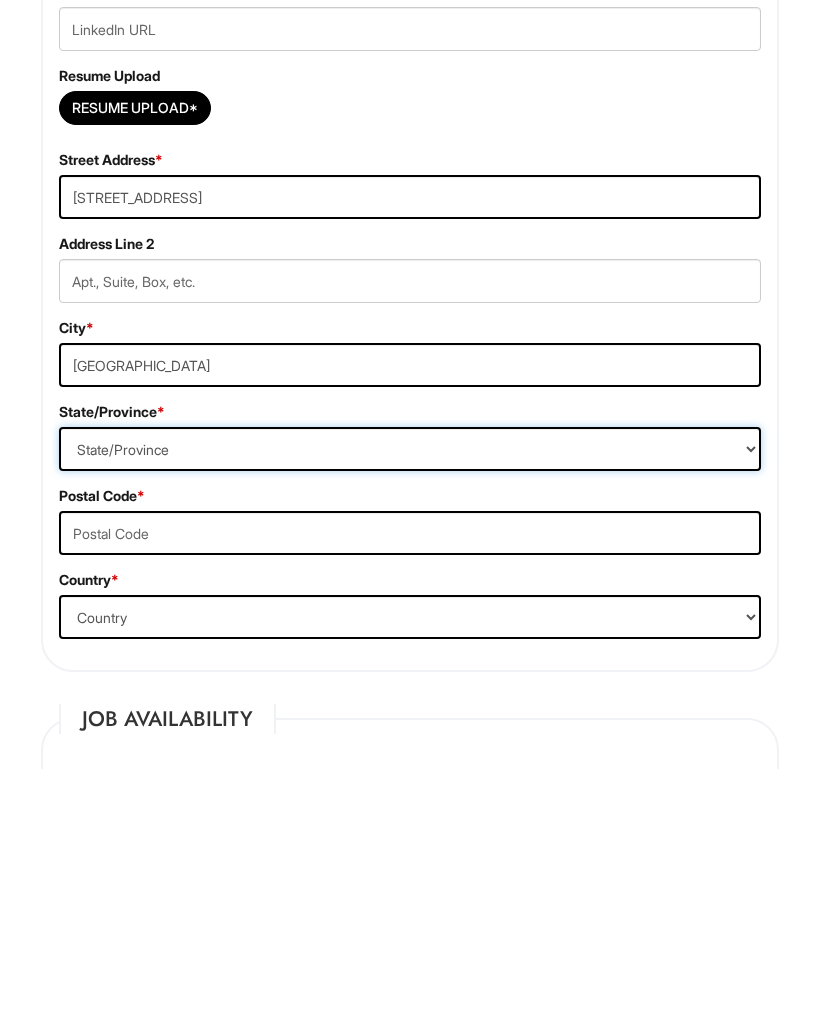 scroll, scrollTop: 882, scrollLeft: 0, axis: vertical 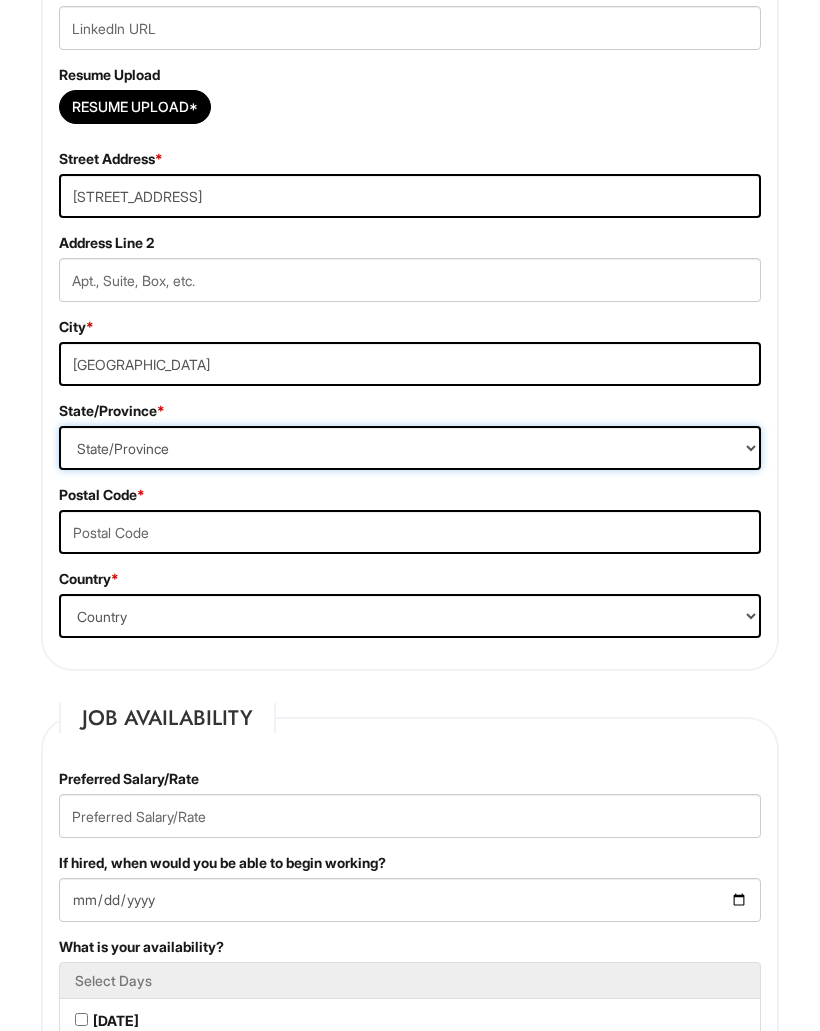 select on "NY" 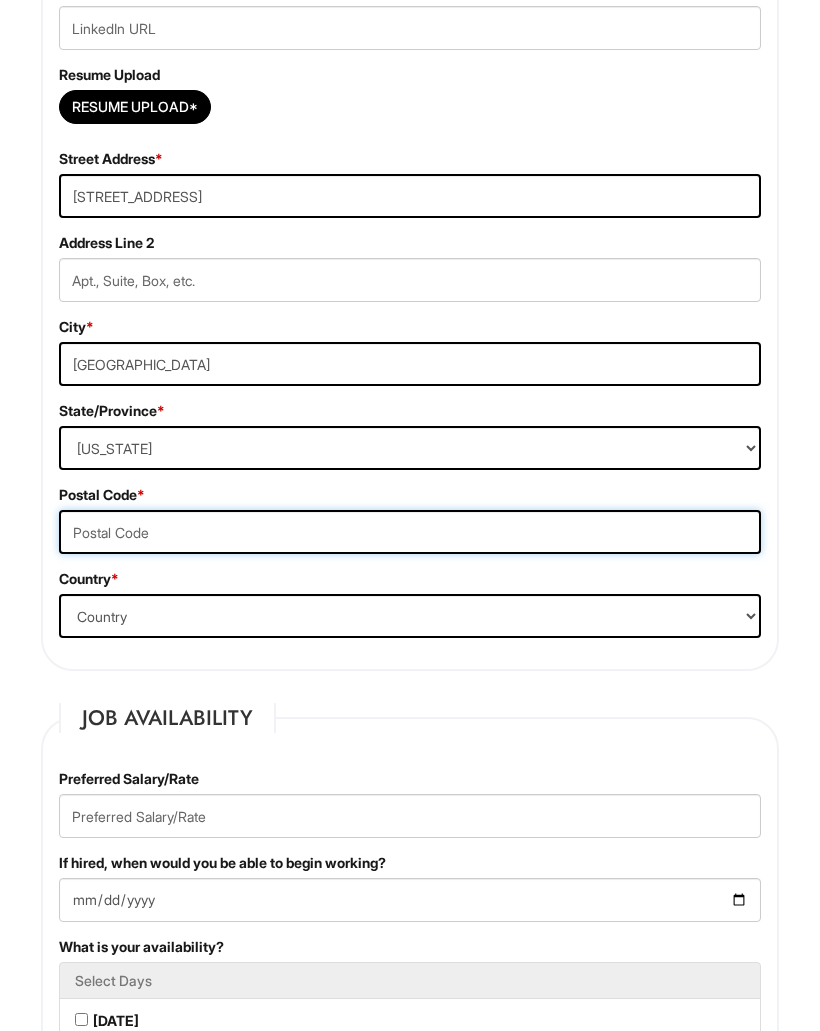 click at bounding box center [410, 532] 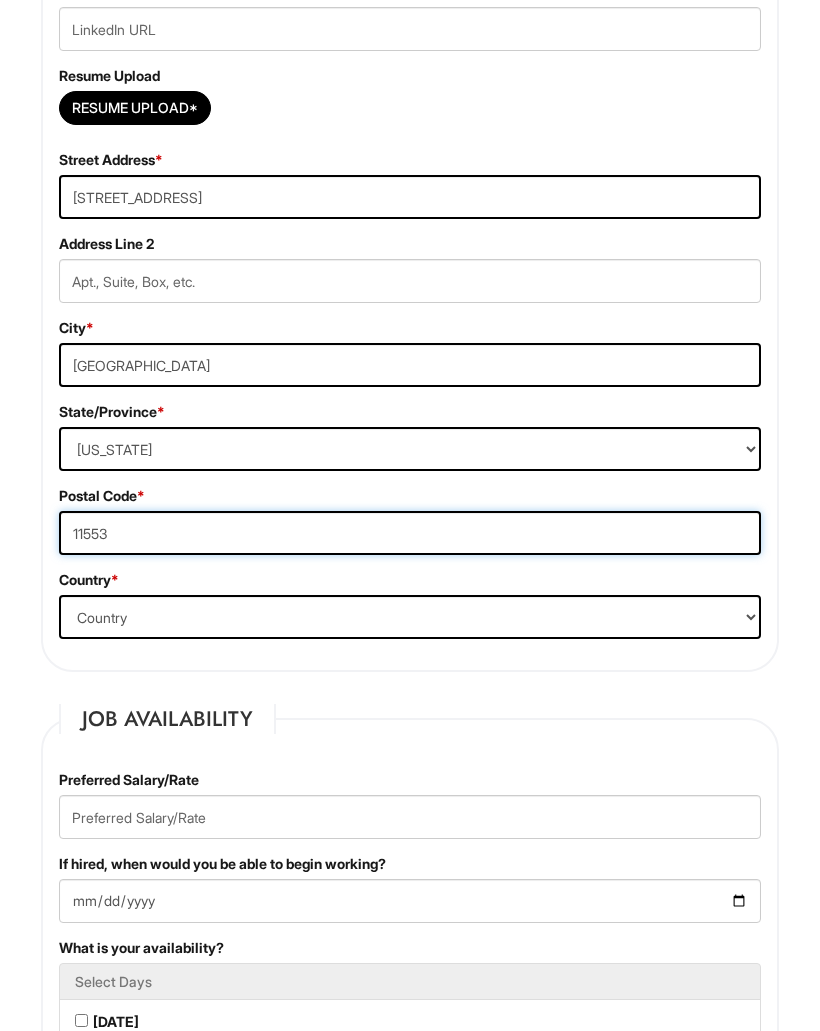 type on "11553" 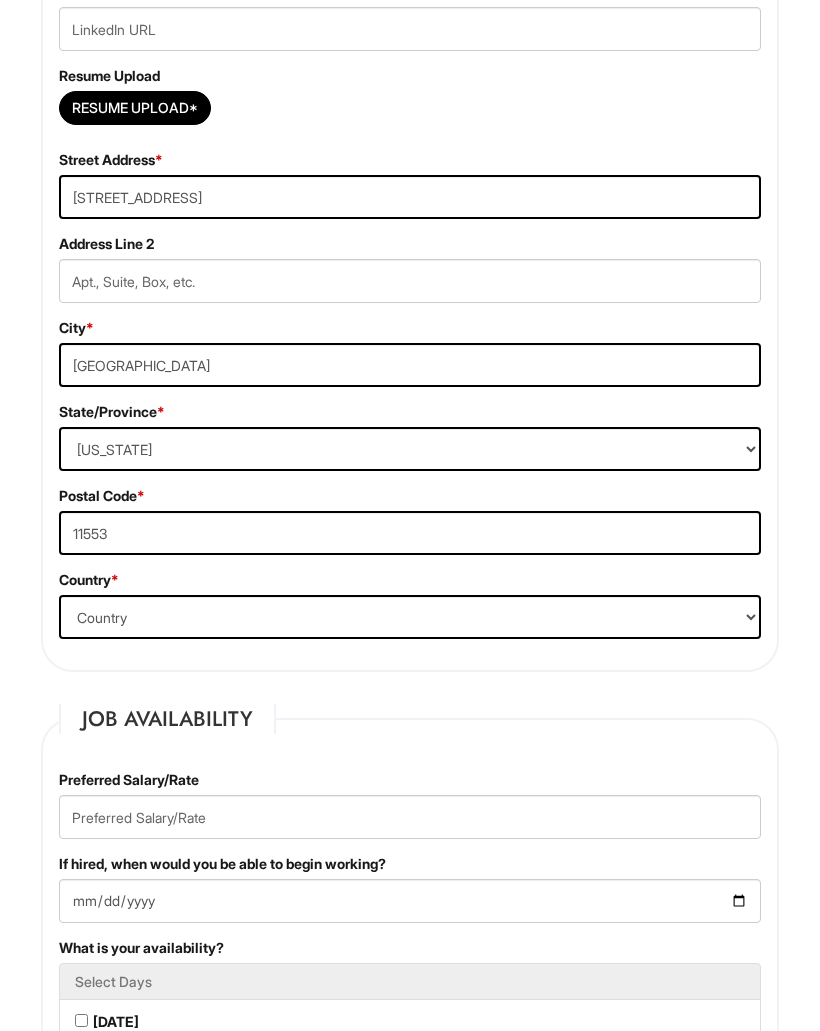click on "Country [GEOGRAPHIC_DATA] [GEOGRAPHIC_DATA] [GEOGRAPHIC_DATA] [US_STATE] [GEOGRAPHIC_DATA] [GEOGRAPHIC_DATA] [GEOGRAPHIC_DATA] [GEOGRAPHIC_DATA] [GEOGRAPHIC_DATA] [GEOGRAPHIC_DATA] [GEOGRAPHIC_DATA] [GEOGRAPHIC_DATA] [GEOGRAPHIC_DATA] [GEOGRAPHIC_DATA] [GEOGRAPHIC_DATA] [GEOGRAPHIC_DATA] [GEOGRAPHIC_DATA] [GEOGRAPHIC_DATA] [GEOGRAPHIC_DATA] [GEOGRAPHIC_DATA] [GEOGRAPHIC_DATA] [GEOGRAPHIC_DATA] [GEOGRAPHIC_DATA] [GEOGRAPHIC_DATA] [GEOGRAPHIC_DATA] [GEOGRAPHIC_DATA] [GEOGRAPHIC_DATA] [GEOGRAPHIC_DATA] [GEOGRAPHIC_DATA] [GEOGRAPHIC_DATA] [GEOGRAPHIC_DATA] [GEOGRAPHIC_DATA] [GEOGRAPHIC_DATA] [GEOGRAPHIC_DATA] [GEOGRAPHIC_DATA] [GEOGRAPHIC_DATA] [GEOGRAPHIC_DATA] [GEOGRAPHIC_DATA] [GEOGRAPHIC_DATA] [GEOGRAPHIC_DATA] [GEOGRAPHIC_DATA] [GEOGRAPHIC_DATA] [GEOGRAPHIC_DATA] [GEOGRAPHIC_DATA][PERSON_NAME][GEOGRAPHIC_DATA] [GEOGRAPHIC_DATA] [GEOGRAPHIC_DATA] [GEOGRAPHIC_DATA] [GEOGRAPHIC_DATA] [GEOGRAPHIC_DATA] [GEOGRAPHIC_DATA] [GEOGRAPHIC_DATA] [GEOGRAPHIC_DATA] [GEOGRAPHIC_DATA] [GEOGRAPHIC_DATA] [GEOGRAPHIC_DATA] [GEOGRAPHIC_DATA] [GEOGRAPHIC_DATA] [GEOGRAPHIC_DATA] [GEOGRAPHIC_DATA] [GEOGRAPHIC_DATA] [GEOGRAPHIC_DATA][PERSON_NAME][GEOGRAPHIC_DATA] [GEOGRAPHIC_DATA] [GEOGRAPHIC_DATA] [GEOGRAPHIC_DATA] [GEOGRAPHIC_DATA] [DATE][GEOGRAPHIC_DATA] [GEOGRAPHIC_DATA] [GEOGRAPHIC_DATA] [GEOGRAPHIC_DATA] [GEOGRAPHIC_DATA] (Mobile Satellite service) [GEOGRAPHIC_DATA] (Mobile Satellite service) [GEOGRAPHIC_DATA] [GEOGRAPHIC_DATA] [GEOGRAPHIC_DATA] [GEOGRAPHIC_DATA] [GEOGRAPHIC_DATA] [GEOGRAPHIC_DATA] ([GEOGRAPHIC_DATA]) [GEOGRAPHIC_DATA] [GEOGRAPHIC_DATA] [GEOGRAPHIC_DATA] [GEOGRAPHIC_DATA] [GEOGRAPHIC_DATA] [GEOGRAPHIC_DATA] [GEOGRAPHIC_DATA] [GEOGRAPHIC_DATA] [GEOGRAPHIC_DATA] [GEOGRAPHIC_DATA] [GEOGRAPHIC_DATA] [US_STATE]" at bounding box center (410, 617) 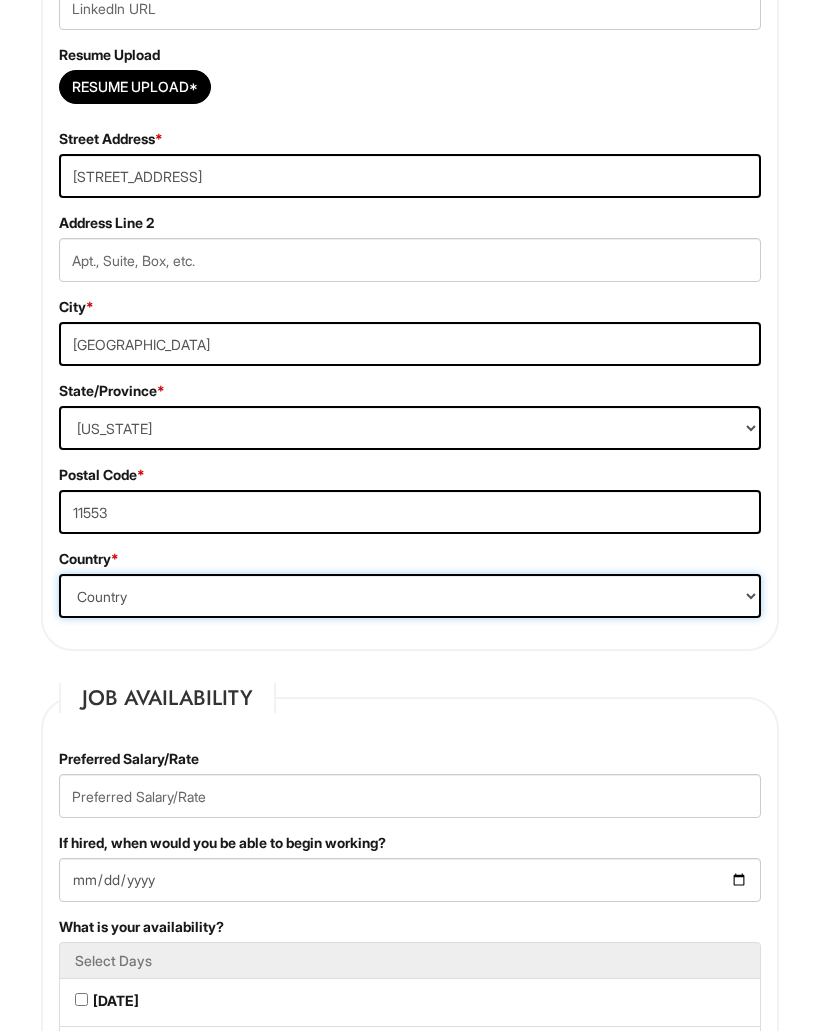 scroll, scrollTop: 912, scrollLeft: 0, axis: vertical 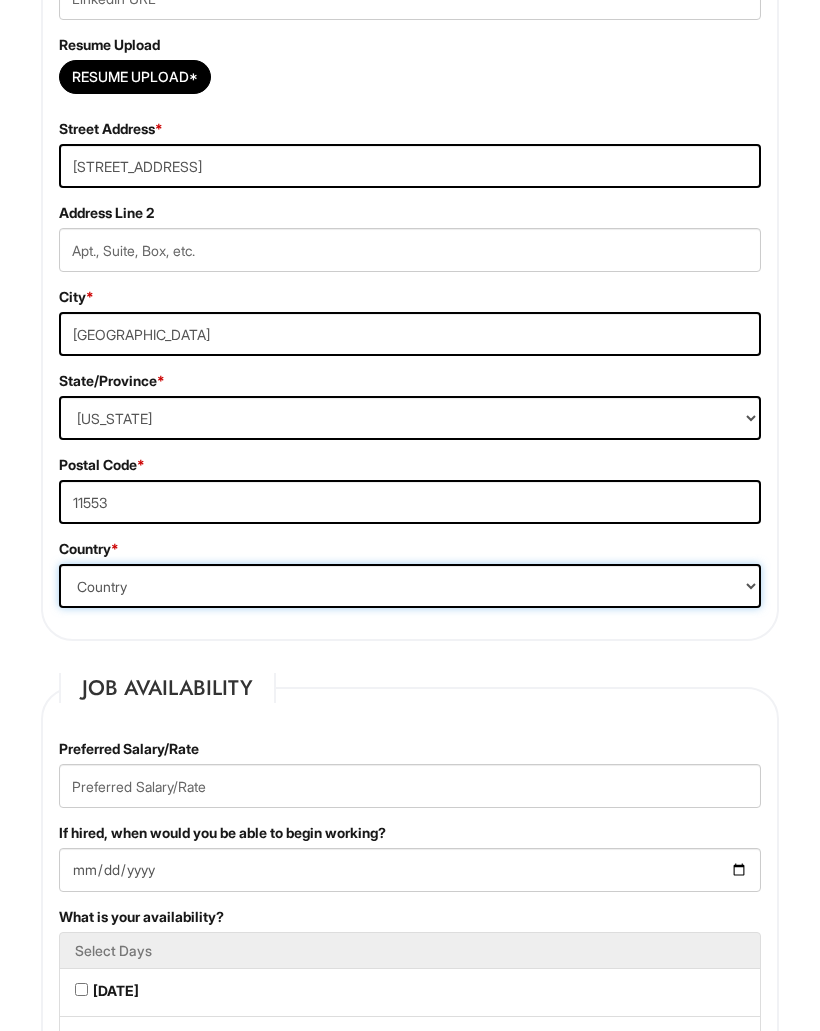 click on "Country [GEOGRAPHIC_DATA] [GEOGRAPHIC_DATA] [GEOGRAPHIC_DATA] [US_STATE] [GEOGRAPHIC_DATA] [GEOGRAPHIC_DATA] [GEOGRAPHIC_DATA] [GEOGRAPHIC_DATA] [GEOGRAPHIC_DATA] [GEOGRAPHIC_DATA] [GEOGRAPHIC_DATA] [GEOGRAPHIC_DATA] [GEOGRAPHIC_DATA] [GEOGRAPHIC_DATA] [GEOGRAPHIC_DATA] [GEOGRAPHIC_DATA] [GEOGRAPHIC_DATA] [GEOGRAPHIC_DATA] [GEOGRAPHIC_DATA] [GEOGRAPHIC_DATA] [GEOGRAPHIC_DATA] [GEOGRAPHIC_DATA] [GEOGRAPHIC_DATA] [GEOGRAPHIC_DATA] [GEOGRAPHIC_DATA] [GEOGRAPHIC_DATA] [GEOGRAPHIC_DATA] [GEOGRAPHIC_DATA] [GEOGRAPHIC_DATA] [GEOGRAPHIC_DATA] [GEOGRAPHIC_DATA] [GEOGRAPHIC_DATA] [GEOGRAPHIC_DATA] [GEOGRAPHIC_DATA] [GEOGRAPHIC_DATA] [GEOGRAPHIC_DATA] [GEOGRAPHIC_DATA] [GEOGRAPHIC_DATA] [GEOGRAPHIC_DATA] [GEOGRAPHIC_DATA] [GEOGRAPHIC_DATA] [GEOGRAPHIC_DATA] [GEOGRAPHIC_DATA] [GEOGRAPHIC_DATA][PERSON_NAME][GEOGRAPHIC_DATA] [GEOGRAPHIC_DATA] [GEOGRAPHIC_DATA] [GEOGRAPHIC_DATA] [GEOGRAPHIC_DATA] [GEOGRAPHIC_DATA] [GEOGRAPHIC_DATA] [GEOGRAPHIC_DATA] [GEOGRAPHIC_DATA] [GEOGRAPHIC_DATA] [GEOGRAPHIC_DATA] [GEOGRAPHIC_DATA] [GEOGRAPHIC_DATA] [GEOGRAPHIC_DATA] [GEOGRAPHIC_DATA] [GEOGRAPHIC_DATA] [GEOGRAPHIC_DATA] [GEOGRAPHIC_DATA][PERSON_NAME][GEOGRAPHIC_DATA] [GEOGRAPHIC_DATA] [GEOGRAPHIC_DATA] [GEOGRAPHIC_DATA] [GEOGRAPHIC_DATA] [DATE][GEOGRAPHIC_DATA] [GEOGRAPHIC_DATA] [GEOGRAPHIC_DATA] [GEOGRAPHIC_DATA] [GEOGRAPHIC_DATA] (Mobile Satellite service) [GEOGRAPHIC_DATA] (Mobile Satellite service) [GEOGRAPHIC_DATA] [GEOGRAPHIC_DATA] [GEOGRAPHIC_DATA] [GEOGRAPHIC_DATA] [GEOGRAPHIC_DATA] [GEOGRAPHIC_DATA] ([GEOGRAPHIC_DATA]) [GEOGRAPHIC_DATA] [GEOGRAPHIC_DATA] [GEOGRAPHIC_DATA] [GEOGRAPHIC_DATA] [GEOGRAPHIC_DATA] [GEOGRAPHIC_DATA] [GEOGRAPHIC_DATA] [GEOGRAPHIC_DATA] [GEOGRAPHIC_DATA] [GEOGRAPHIC_DATA] [GEOGRAPHIC_DATA] [US_STATE]" at bounding box center (410, 587) 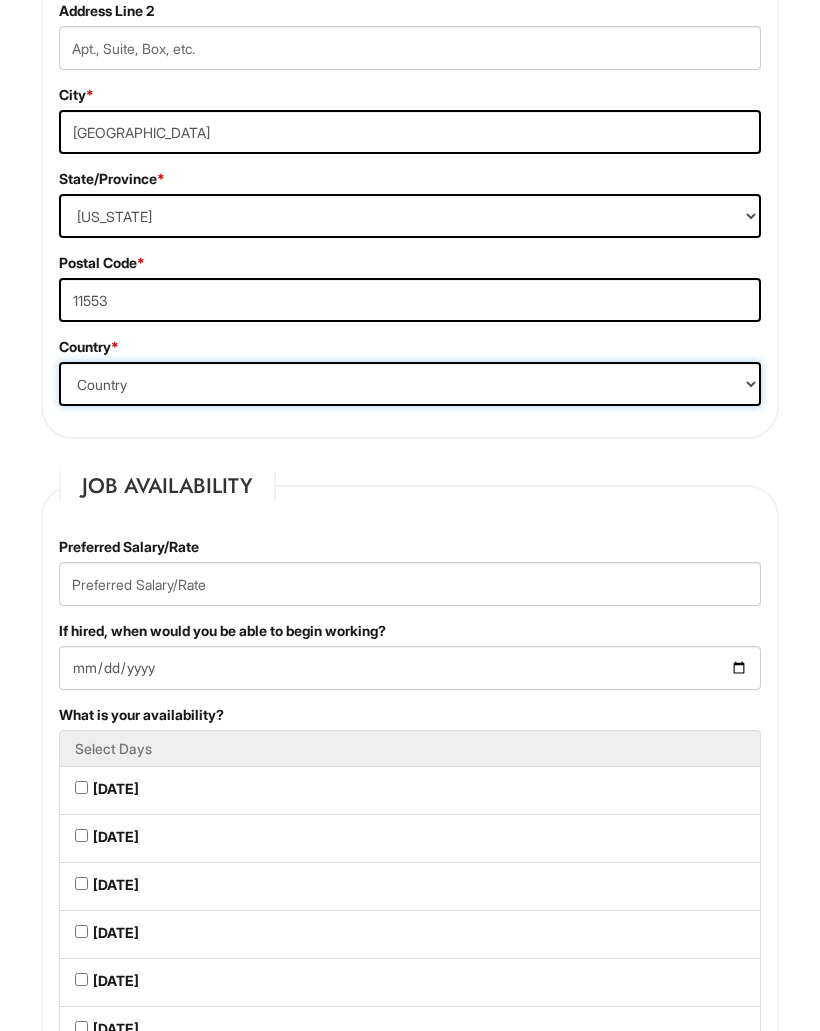 scroll, scrollTop: 1124, scrollLeft: 0, axis: vertical 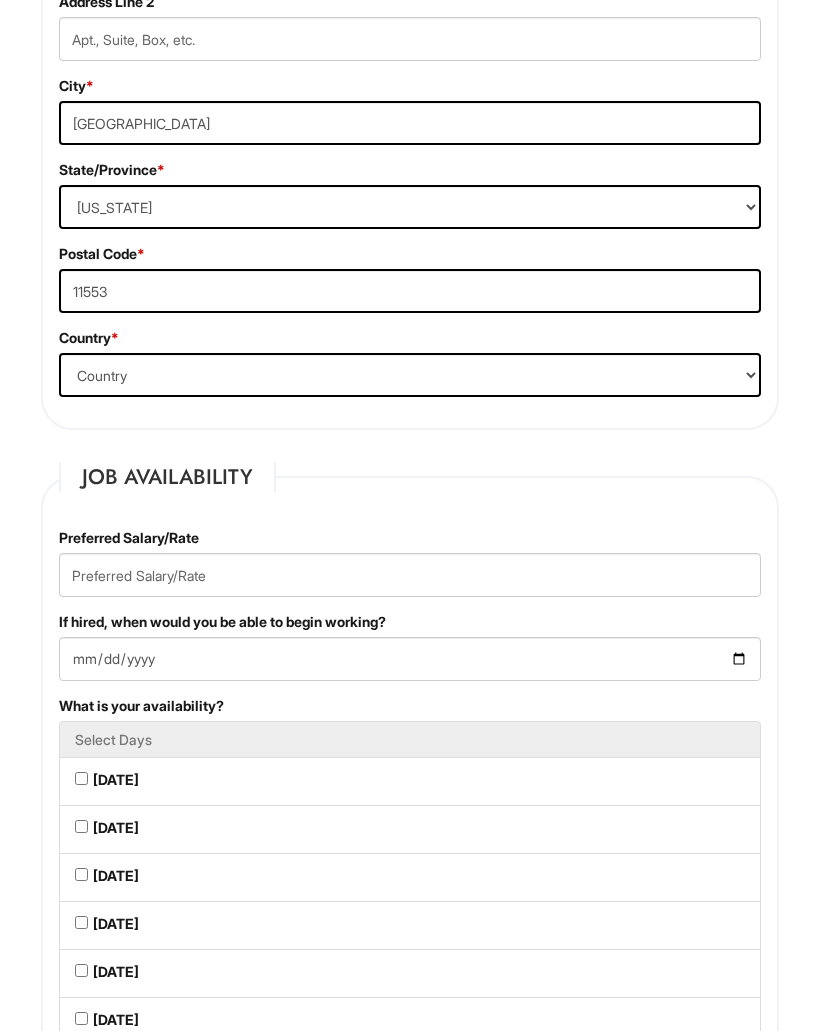 click on "Preferred Salary/Rate" at bounding box center (410, 562) 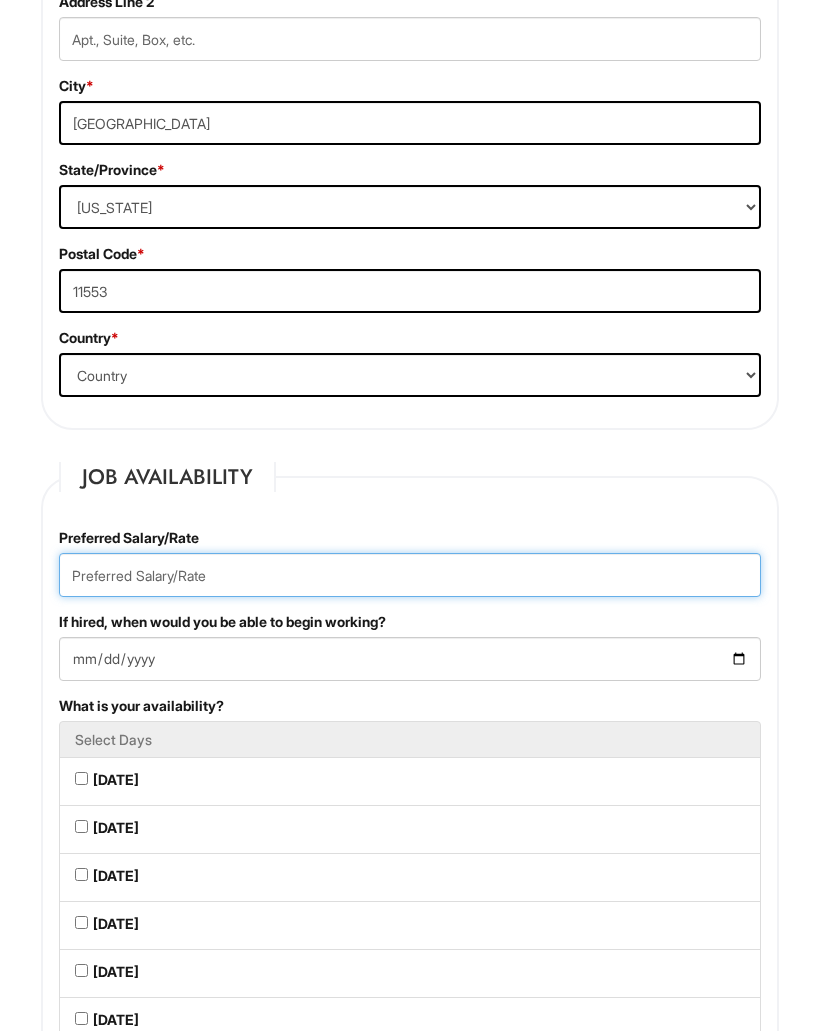 click at bounding box center (410, 575) 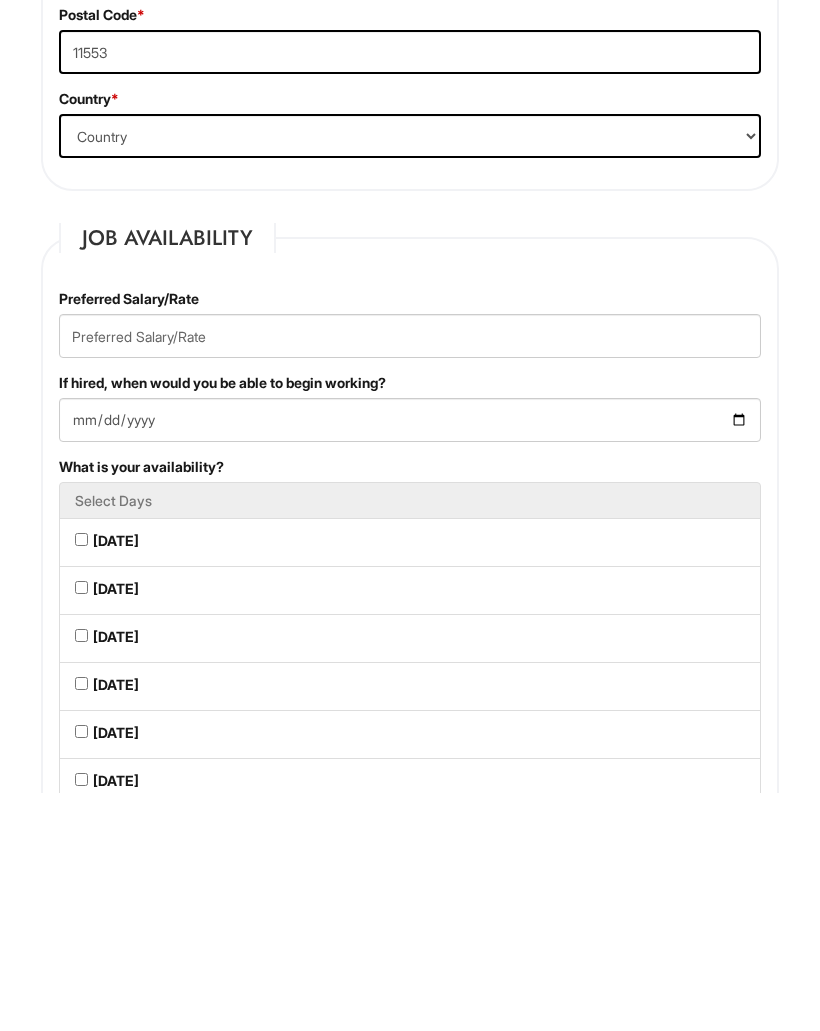 click on "If hired, when would you be able to begin working?" at bounding box center (410, 659) 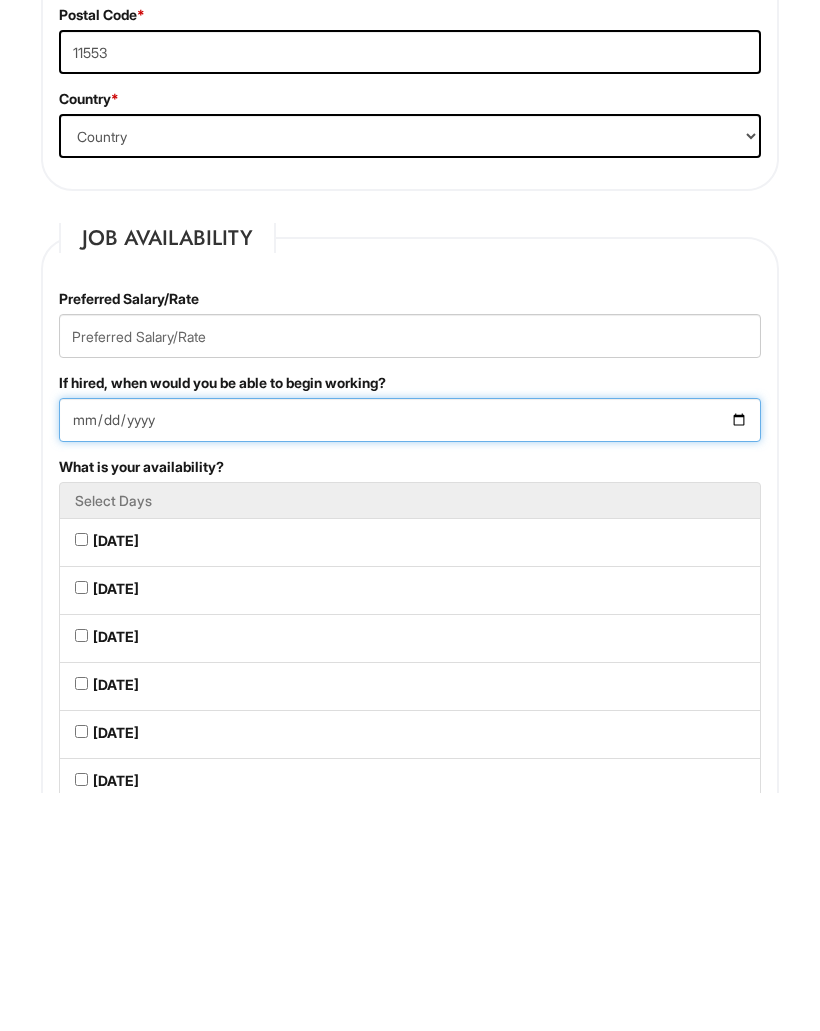 scroll, scrollTop: 1362, scrollLeft: 0, axis: vertical 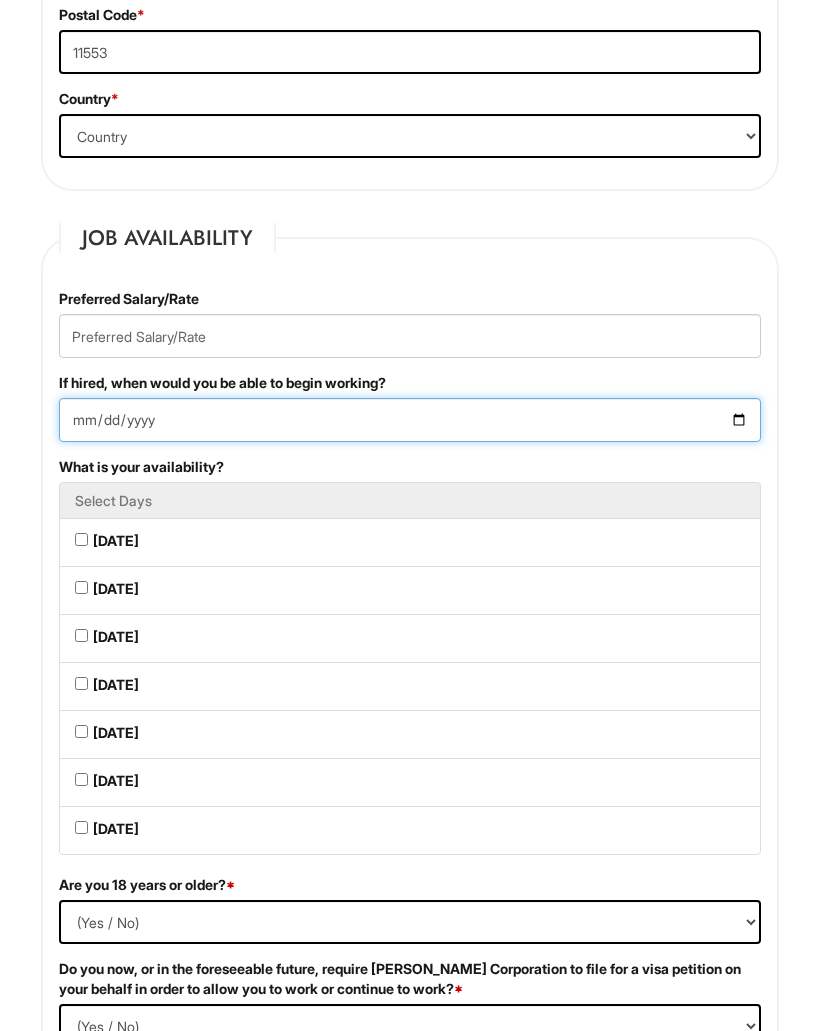 click on "[DATE]" at bounding box center (410, 421) 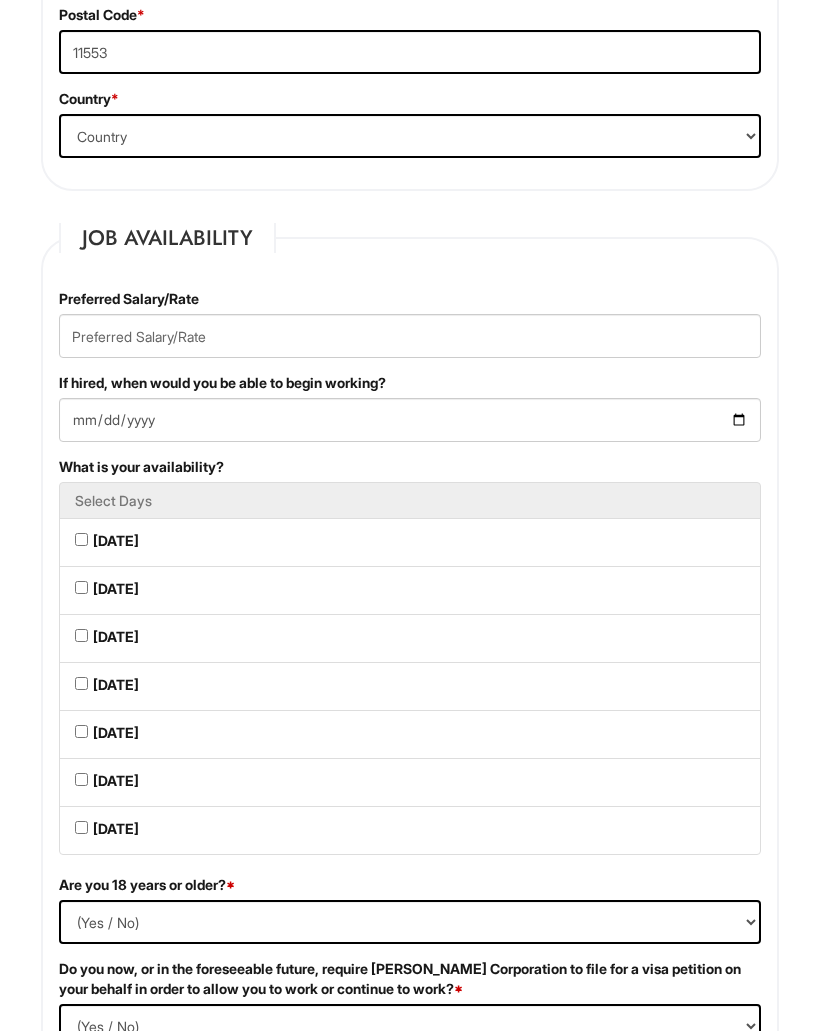 click on "[DATE]" at bounding box center [410, 542] 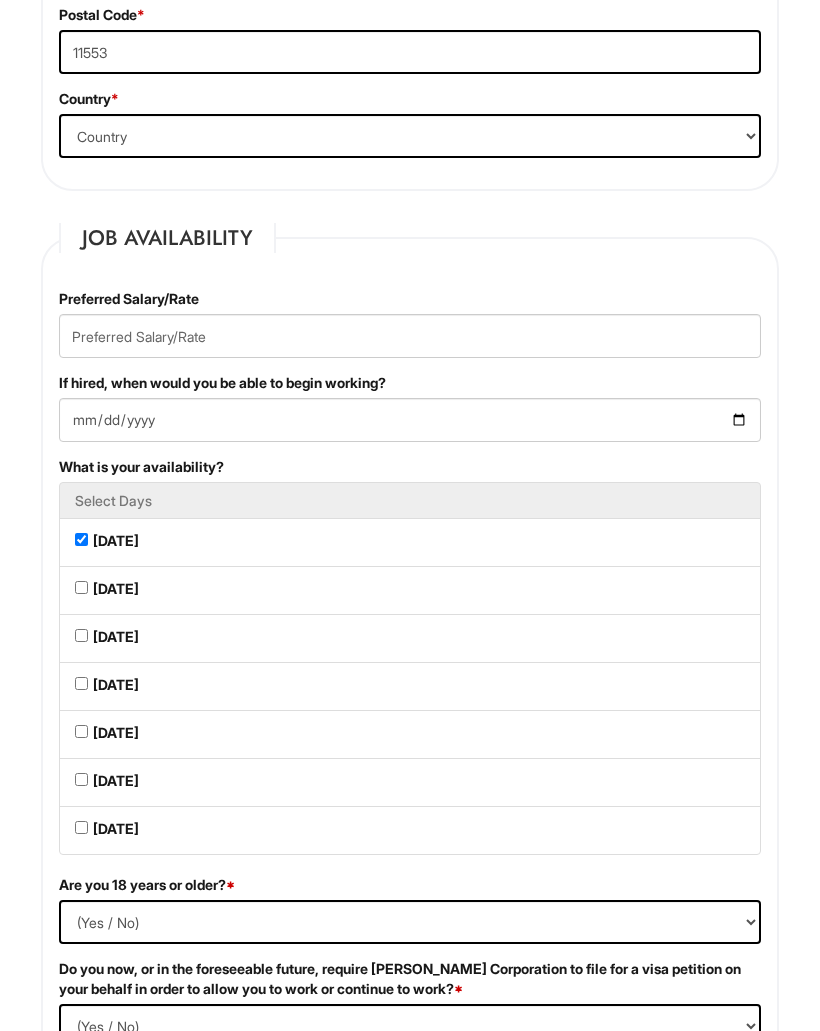 click on "[DATE]" at bounding box center [81, 587] 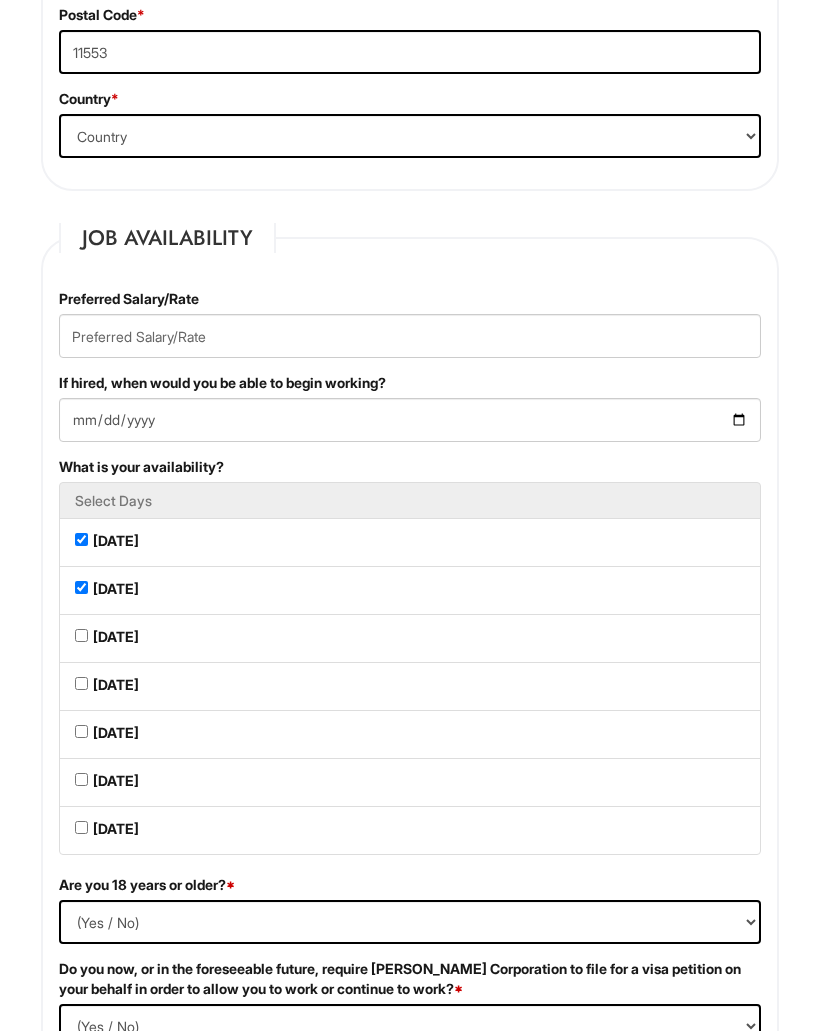 click on "[DATE]" at bounding box center (81, 635) 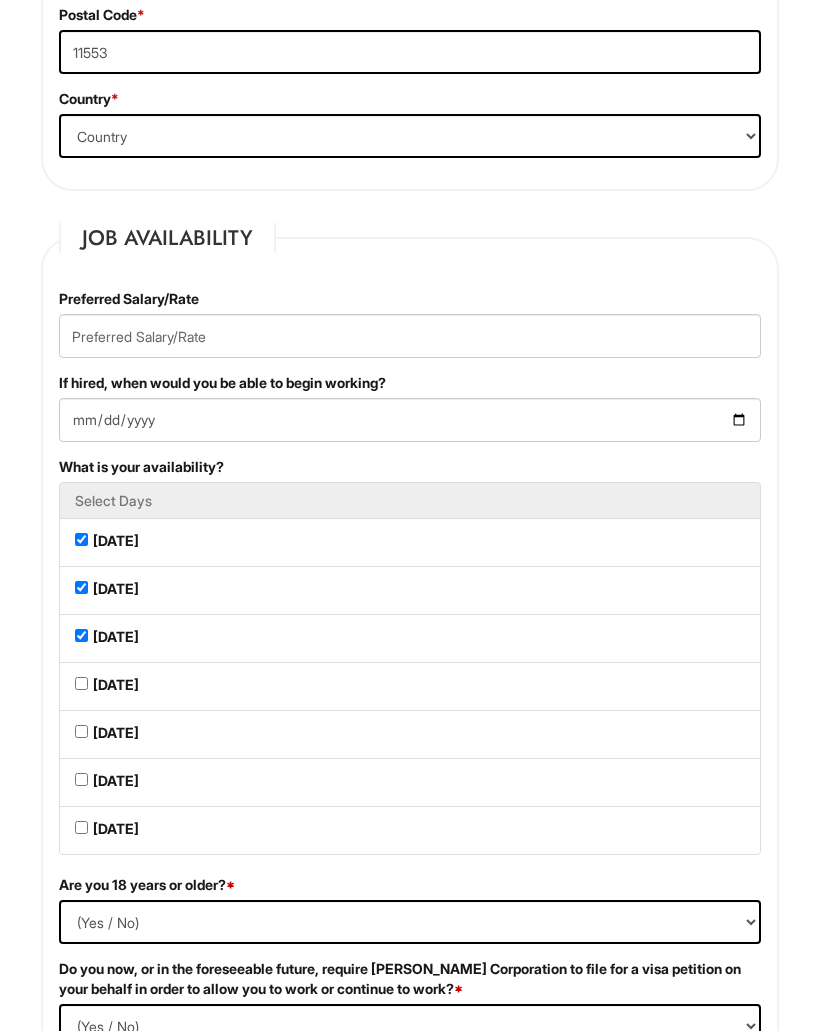 click on "[DATE]" at bounding box center [81, 683] 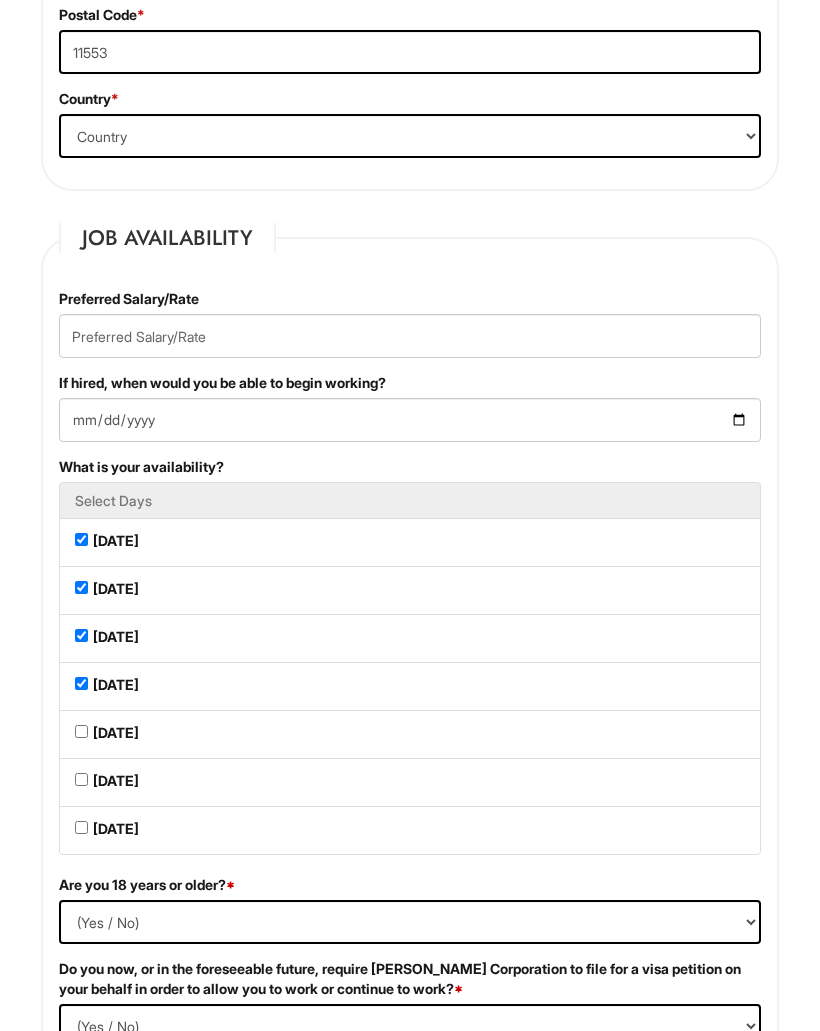 click on "[DATE]" at bounding box center (410, 734) 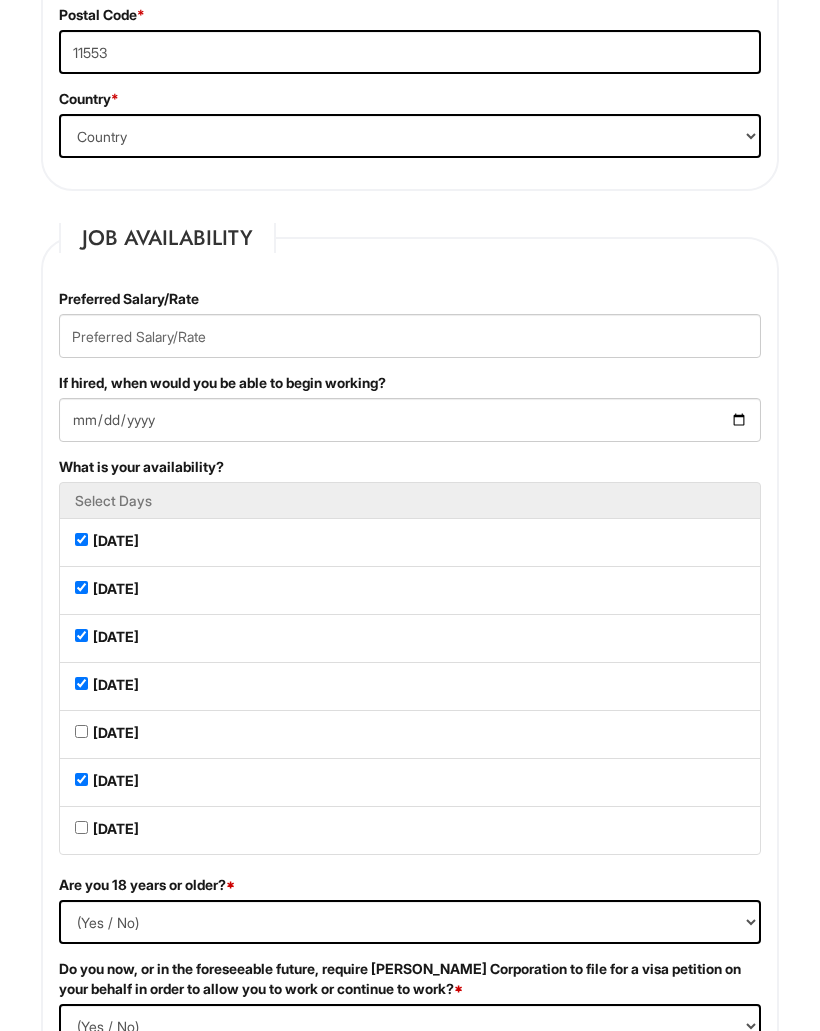 click on "[DATE]" at bounding box center [81, 731] 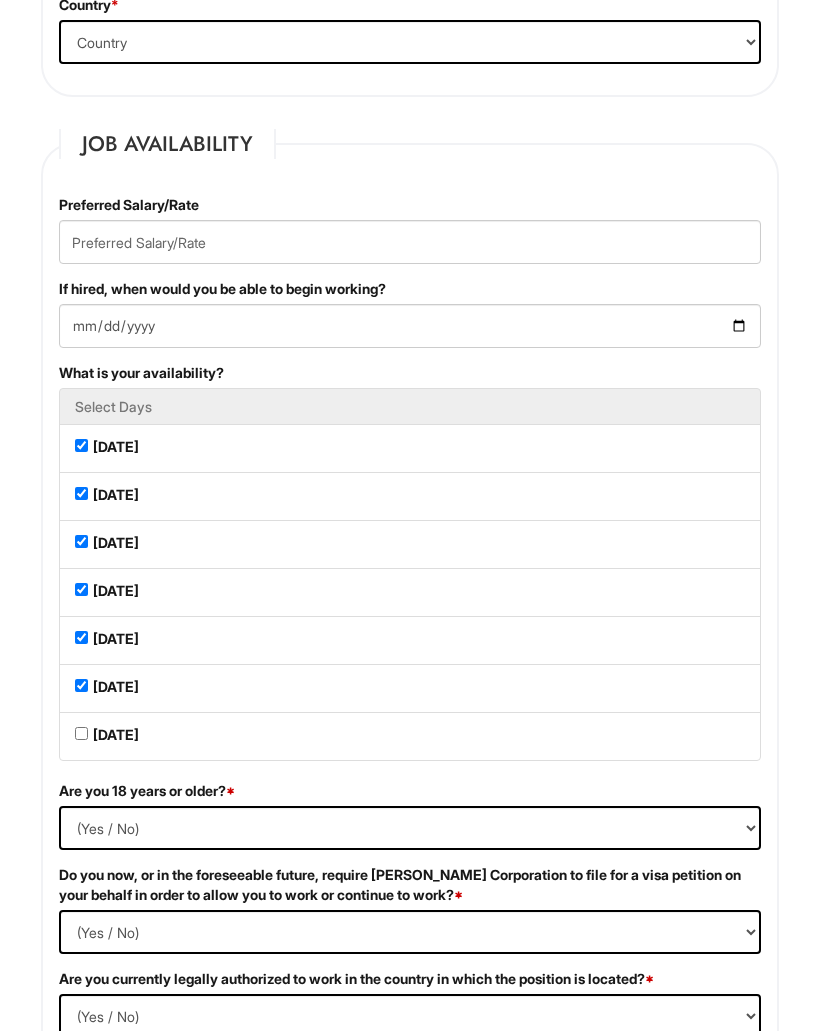 click on "[DATE]" at bounding box center [81, 733] 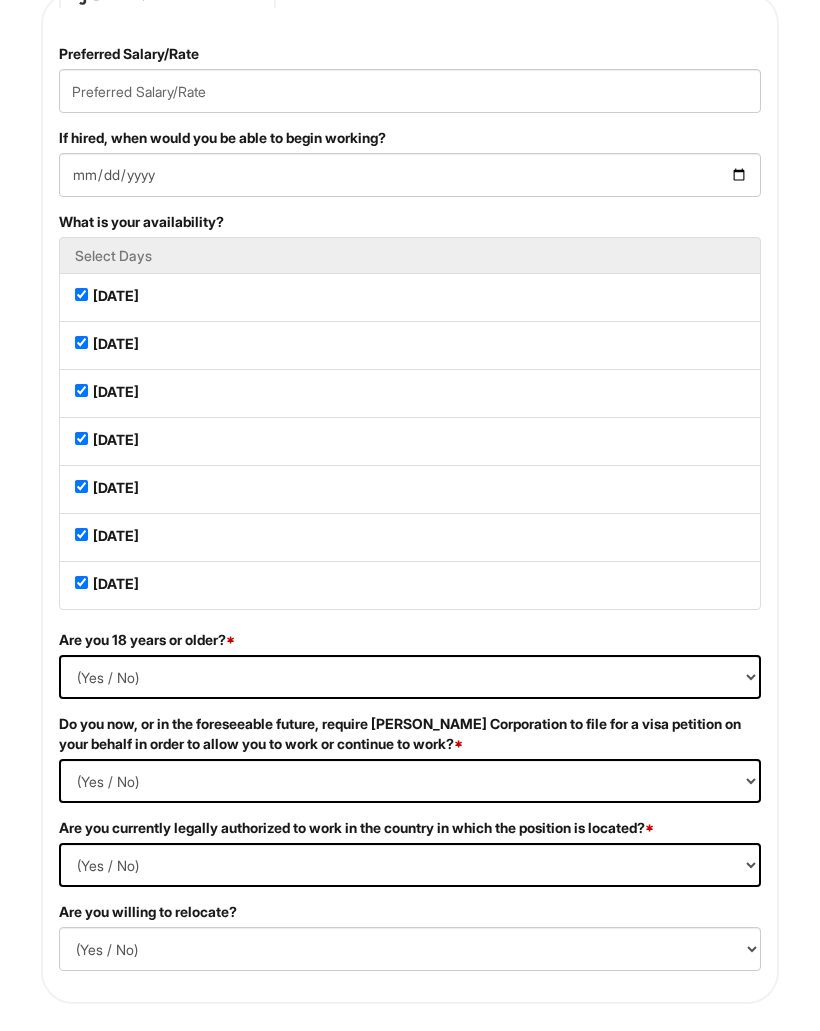 scroll, scrollTop: 1610, scrollLeft: 0, axis: vertical 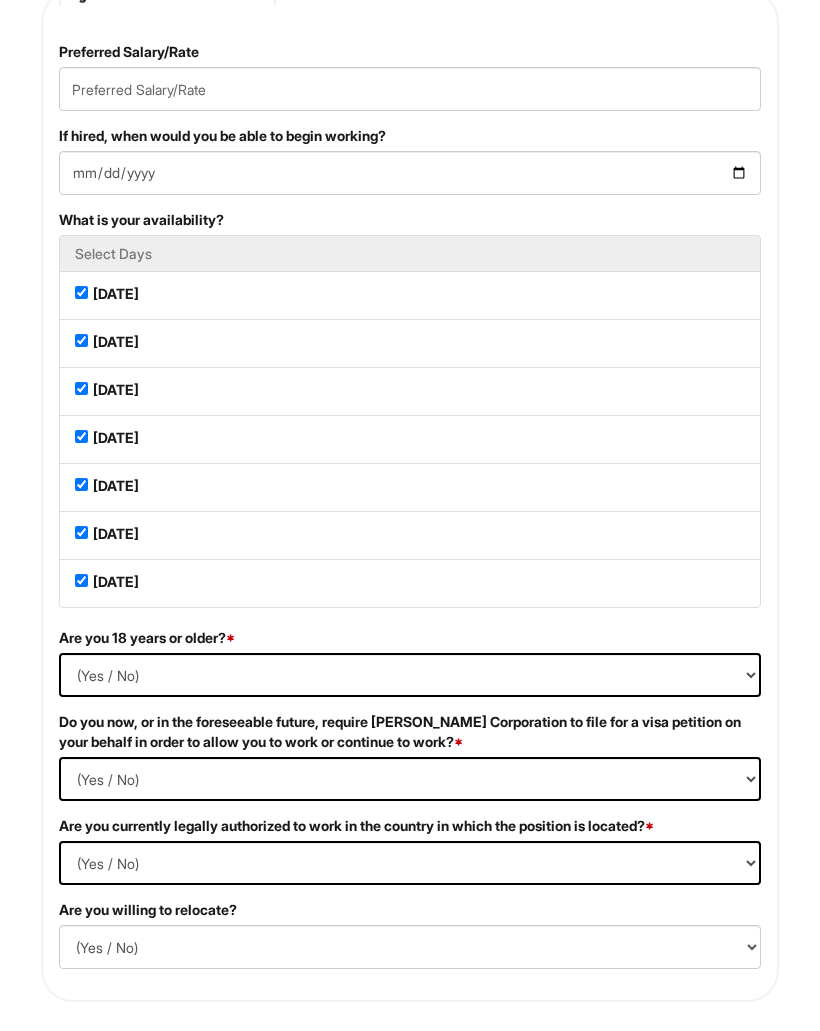 click on "(Yes / No) Yes No" at bounding box center (410, 675) 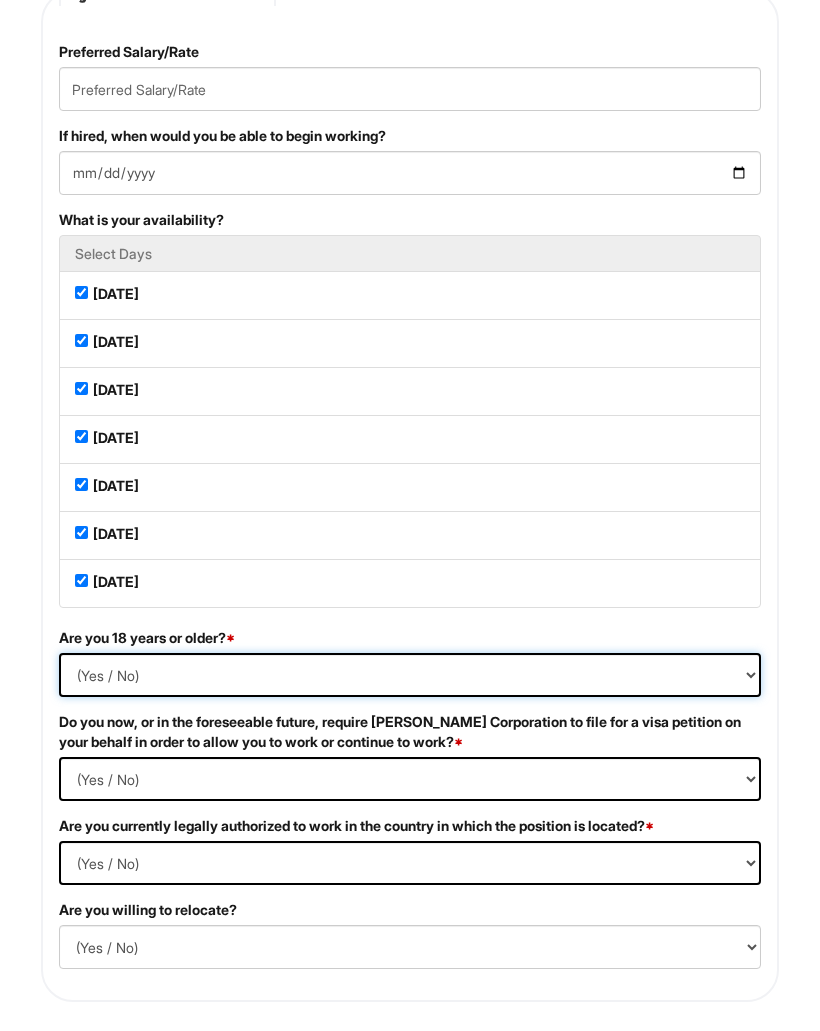 select on "Yes" 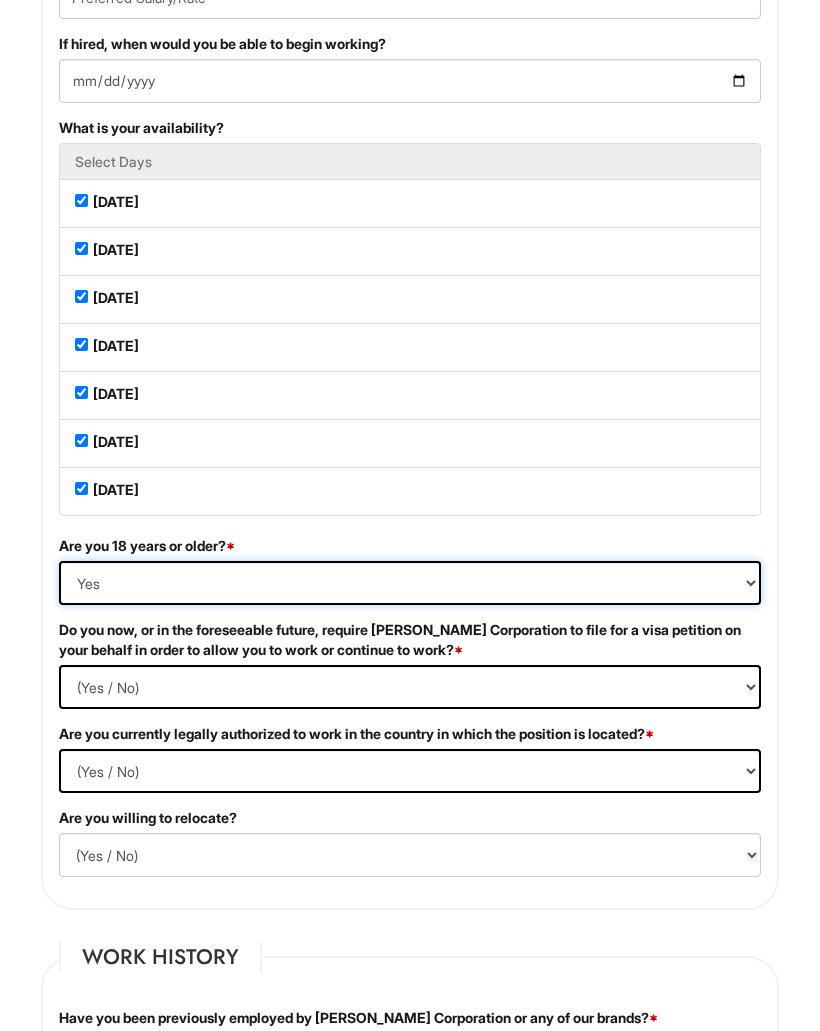 scroll, scrollTop: 1702, scrollLeft: 0, axis: vertical 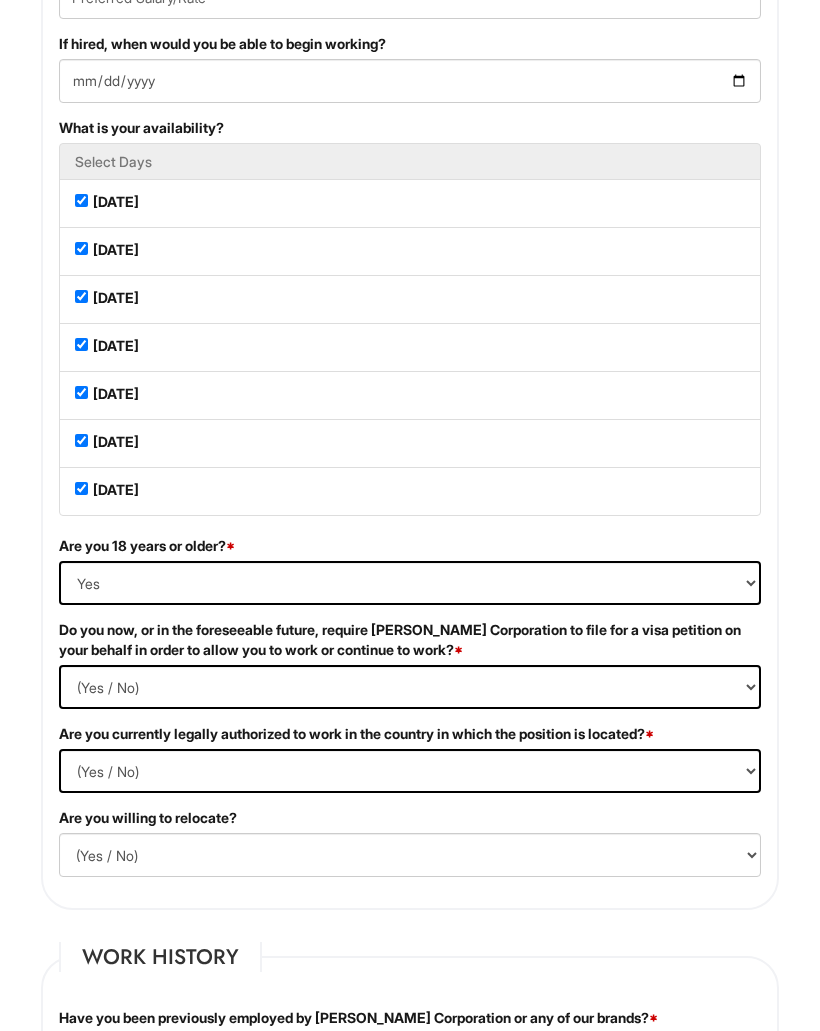 click on "(Yes / No) Yes No" at bounding box center (410, 687) 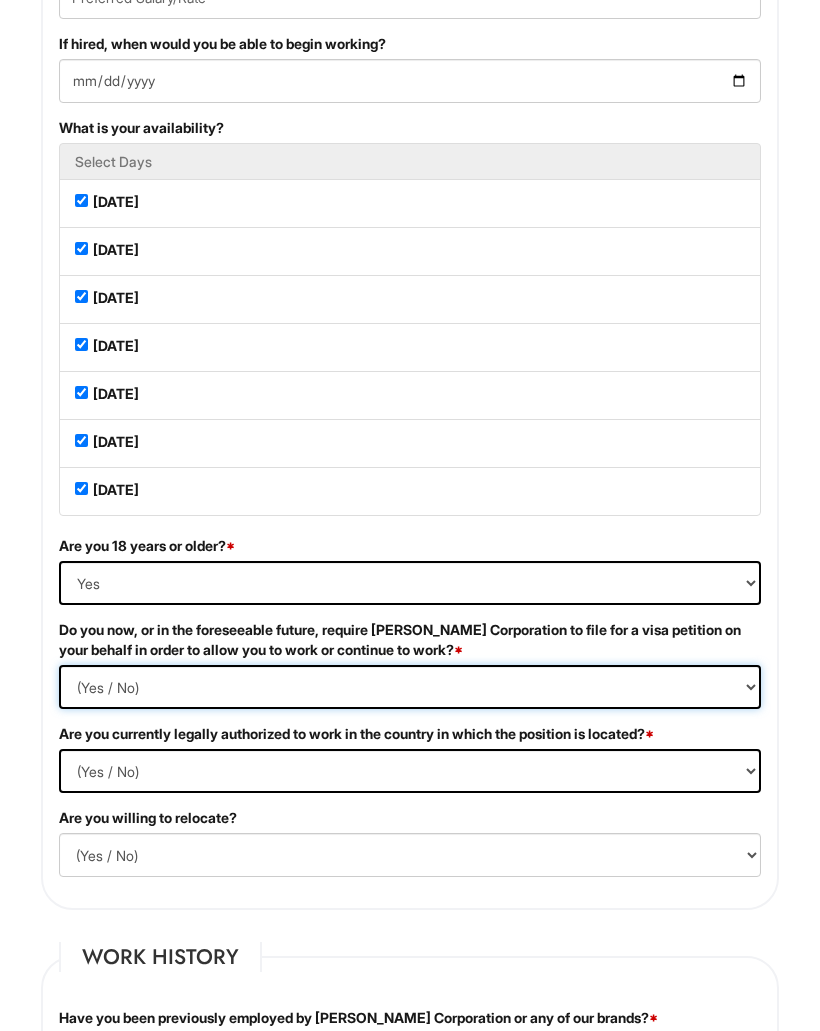 select on "No" 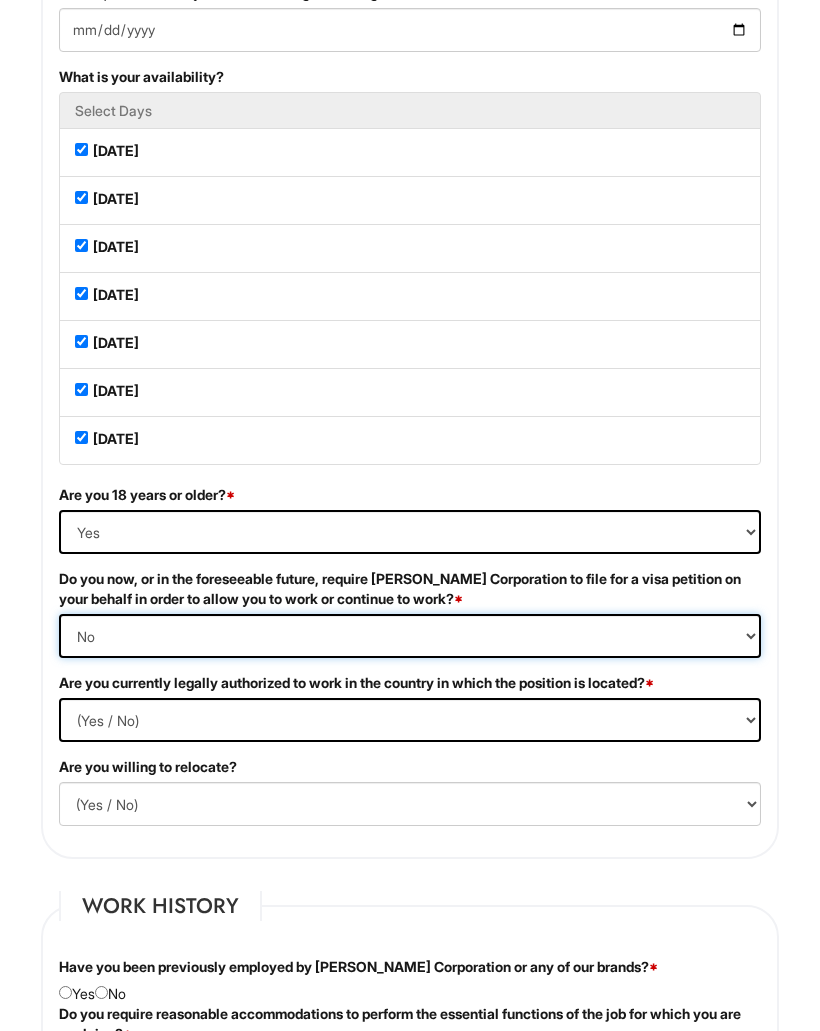scroll, scrollTop: 1755, scrollLeft: 0, axis: vertical 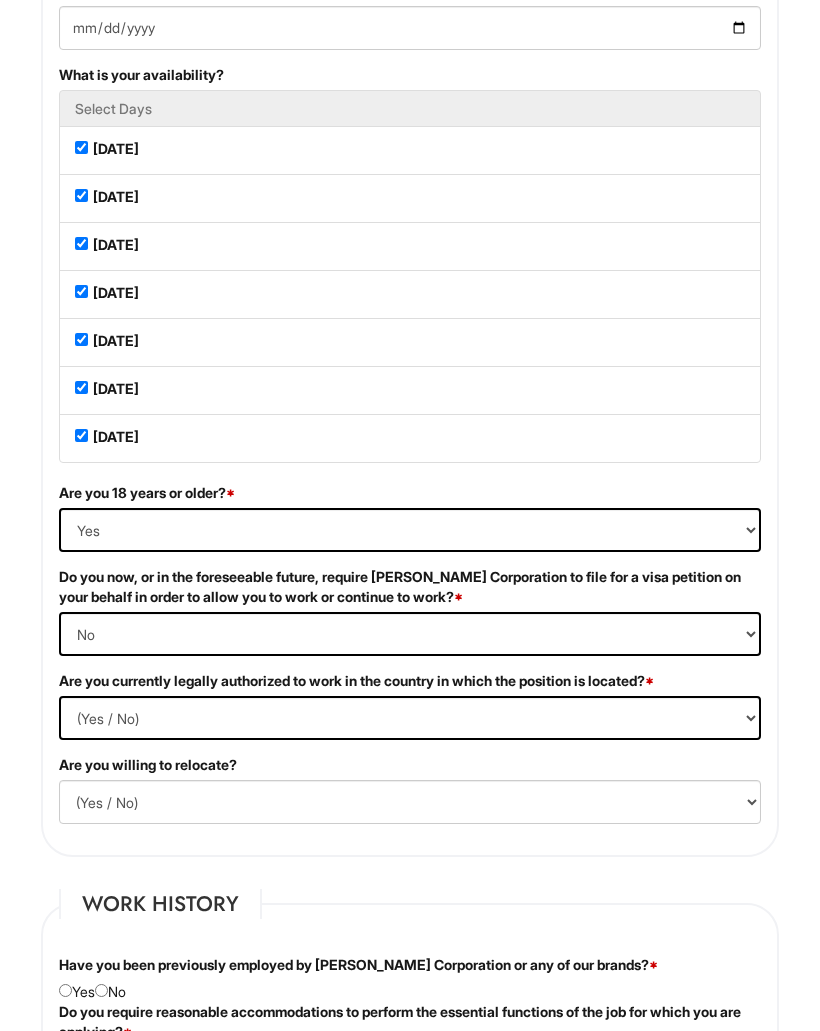 click on "(Yes / No) Yes No" at bounding box center [410, 718] 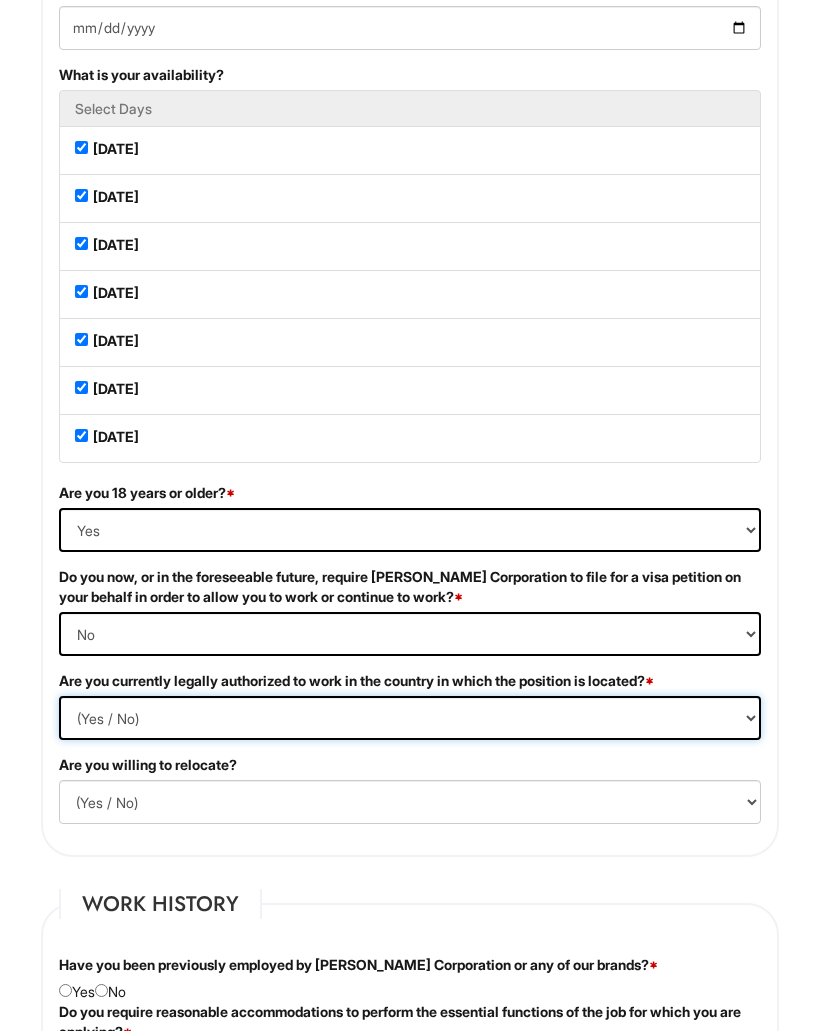 select on "Yes" 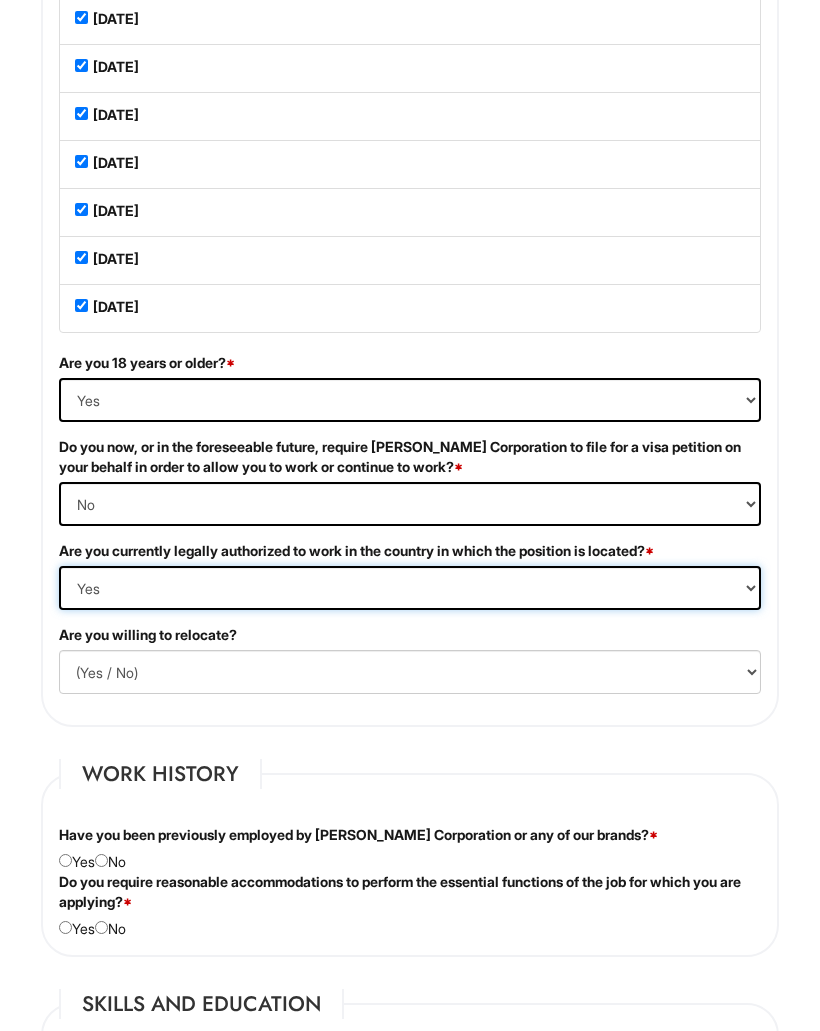 scroll, scrollTop: 1885, scrollLeft: 0, axis: vertical 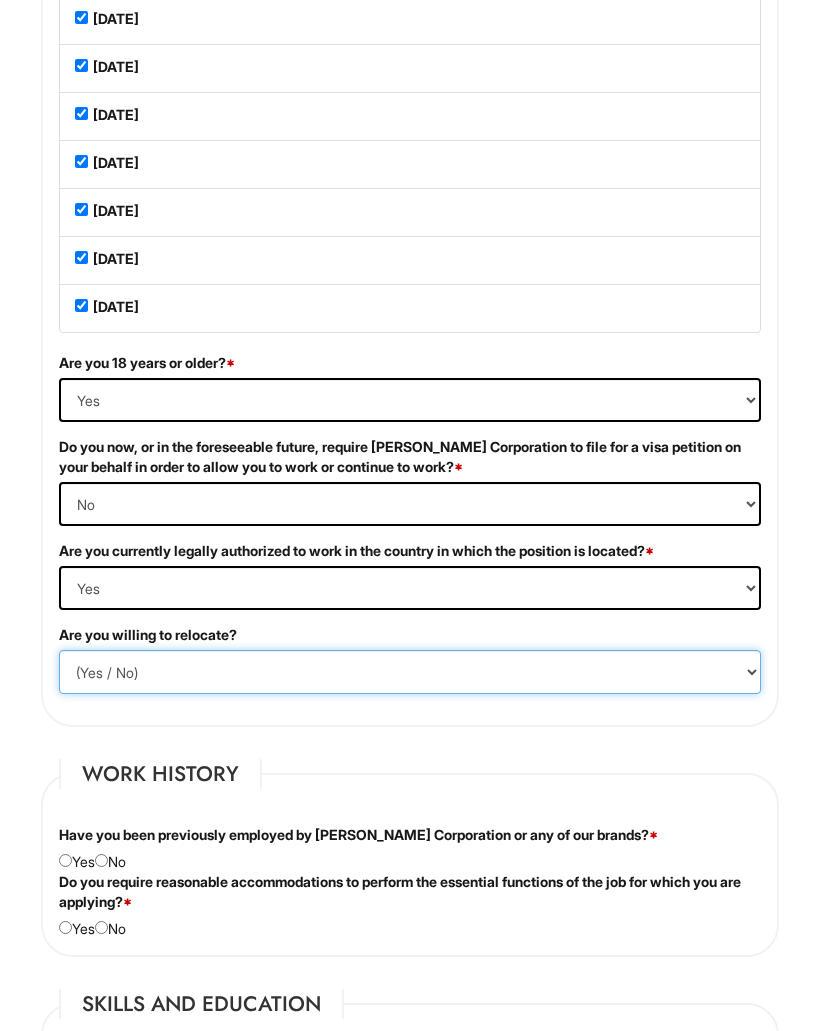 click on "(Yes / No) No Yes" at bounding box center (410, 672) 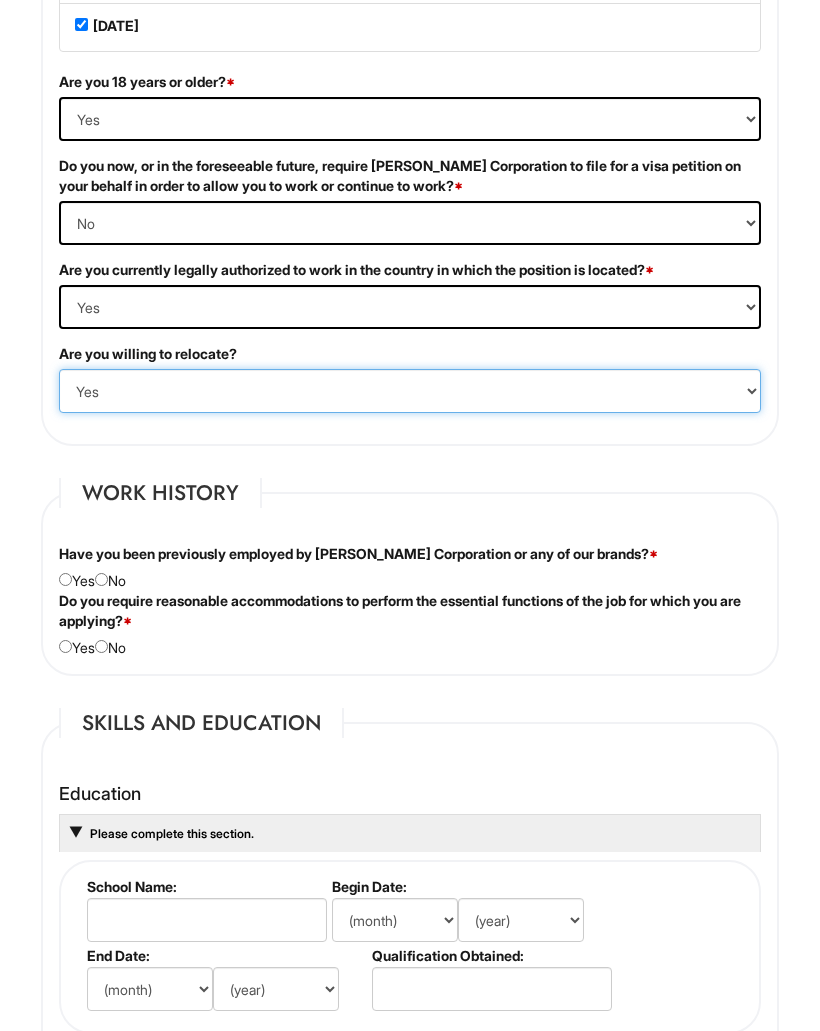scroll, scrollTop: 2166, scrollLeft: 0, axis: vertical 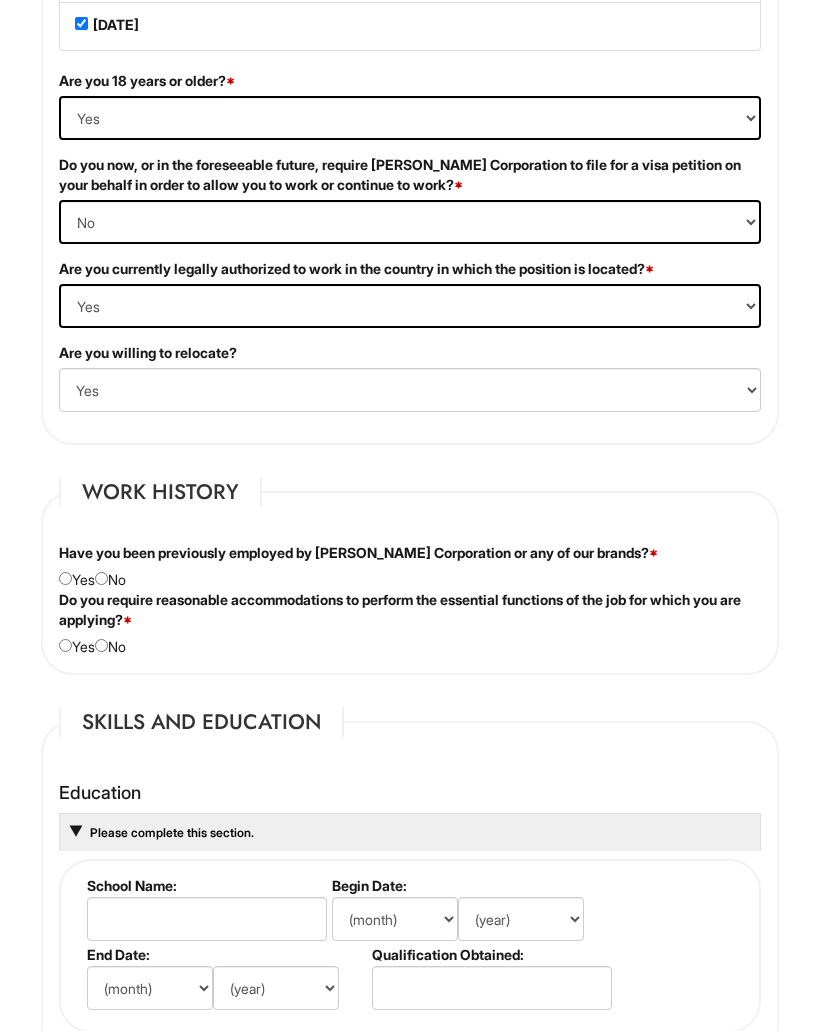 click on "Have you been previously employed by [PERSON_NAME] Corporation or any of our brands? *    Yes   No" at bounding box center (410, 567) 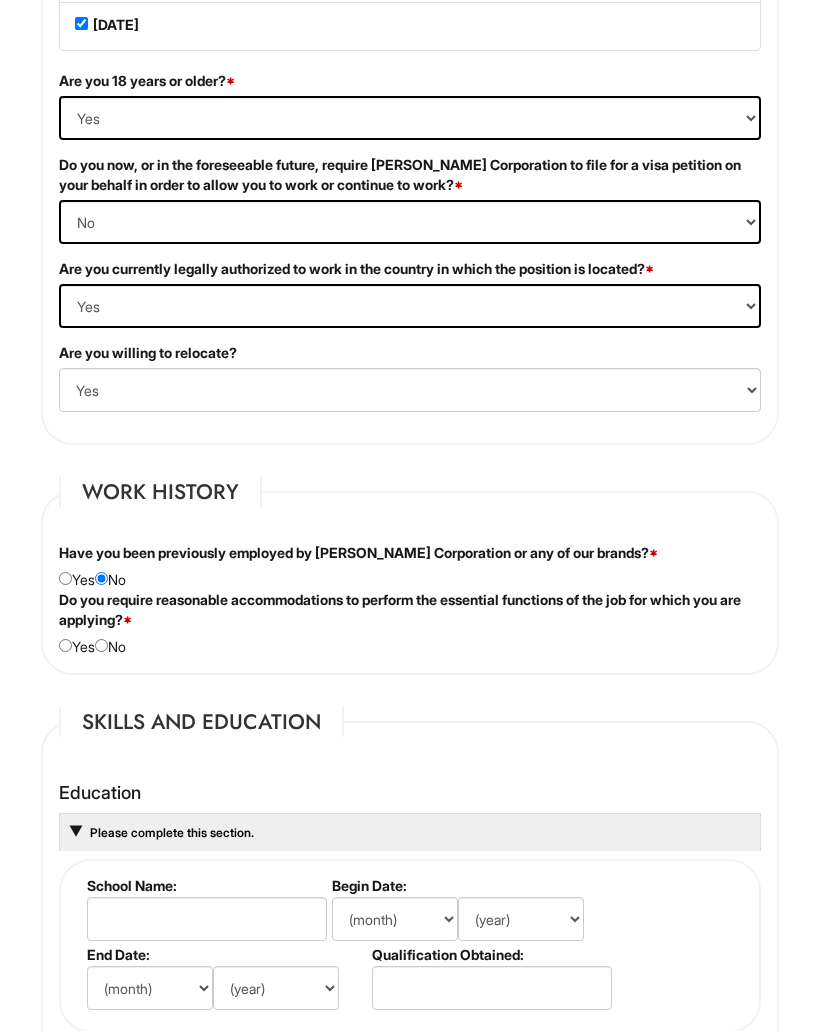 click at bounding box center (65, 578) 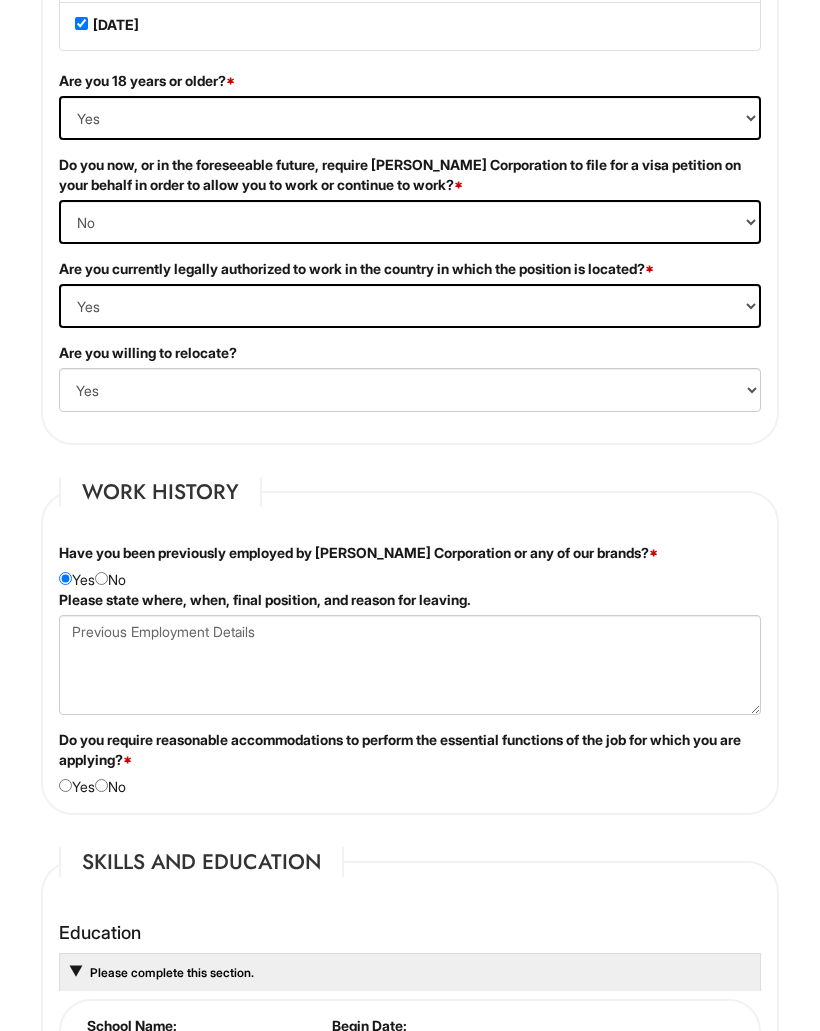 click at bounding box center [101, 578] 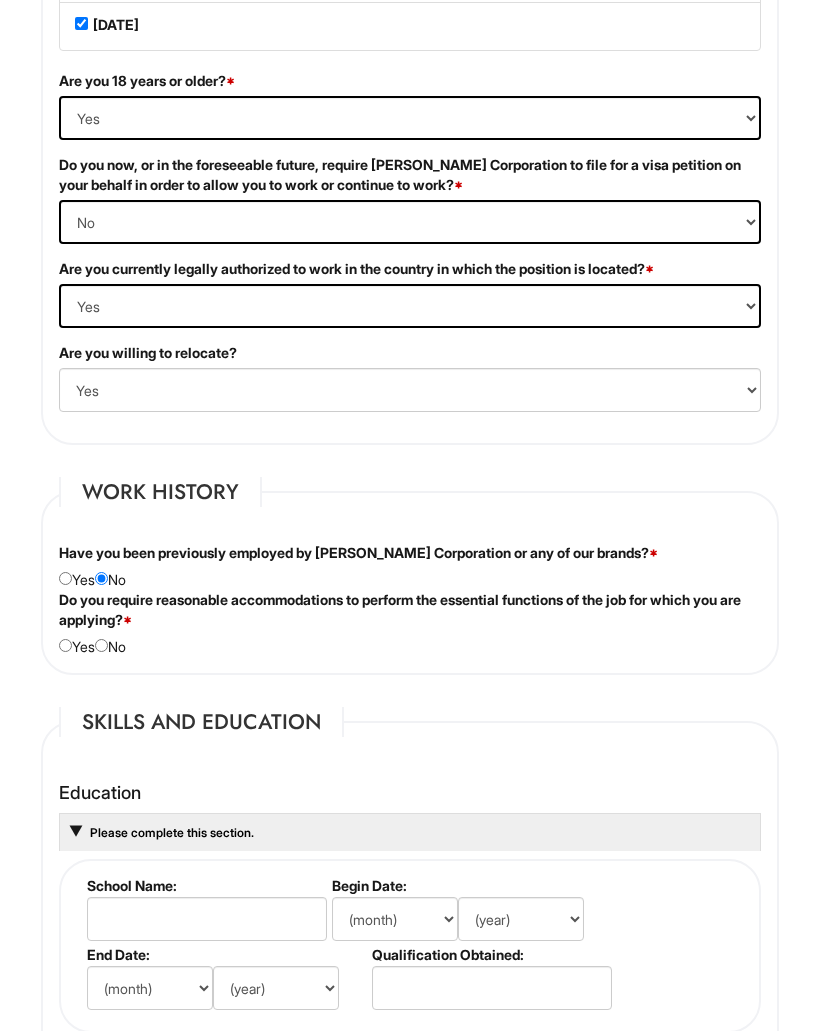 click on "Do you require reasonable accommodations to perform the essential functions of the job for which you are applying? *    Yes   No" at bounding box center [410, 623] 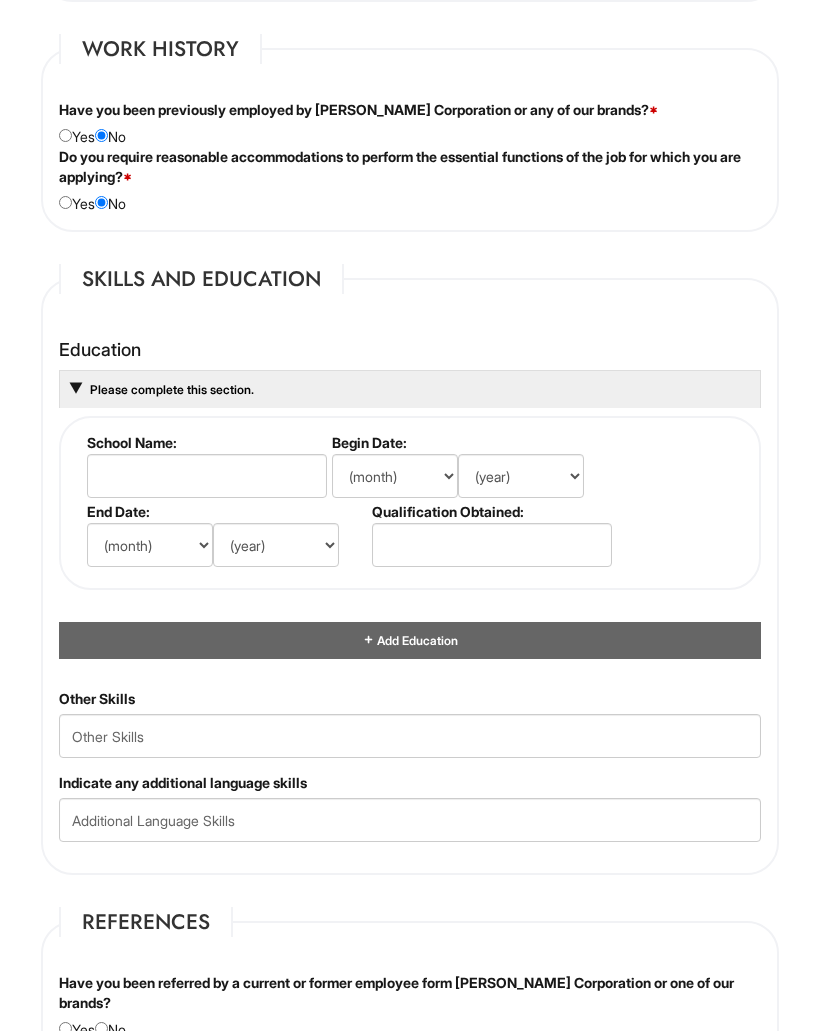 scroll, scrollTop: 2627, scrollLeft: 0, axis: vertical 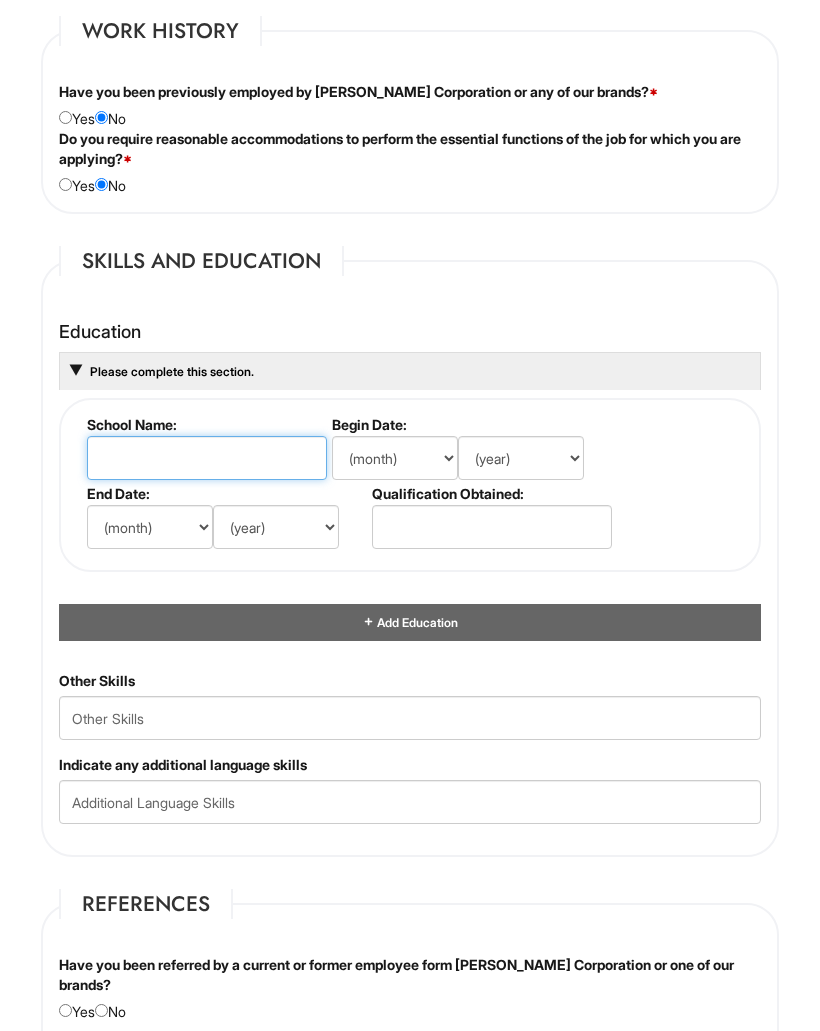 click at bounding box center (207, 459) 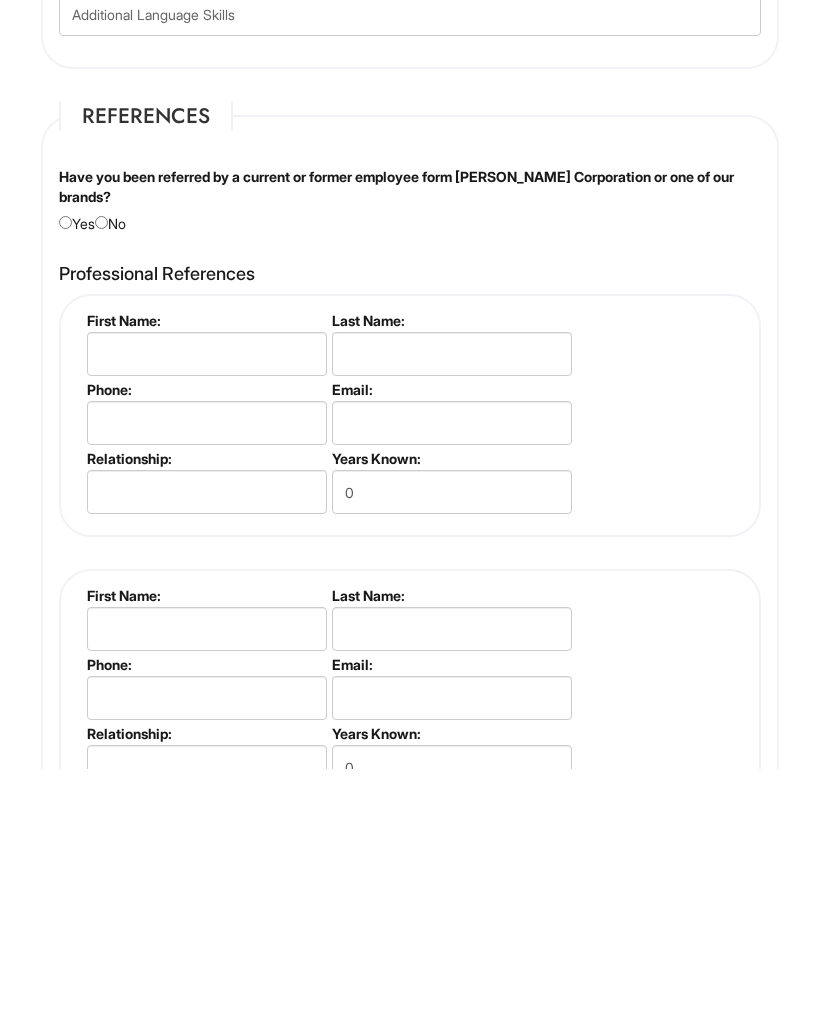 scroll, scrollTop: 3155, scrollLeft: 0, axis: vertical 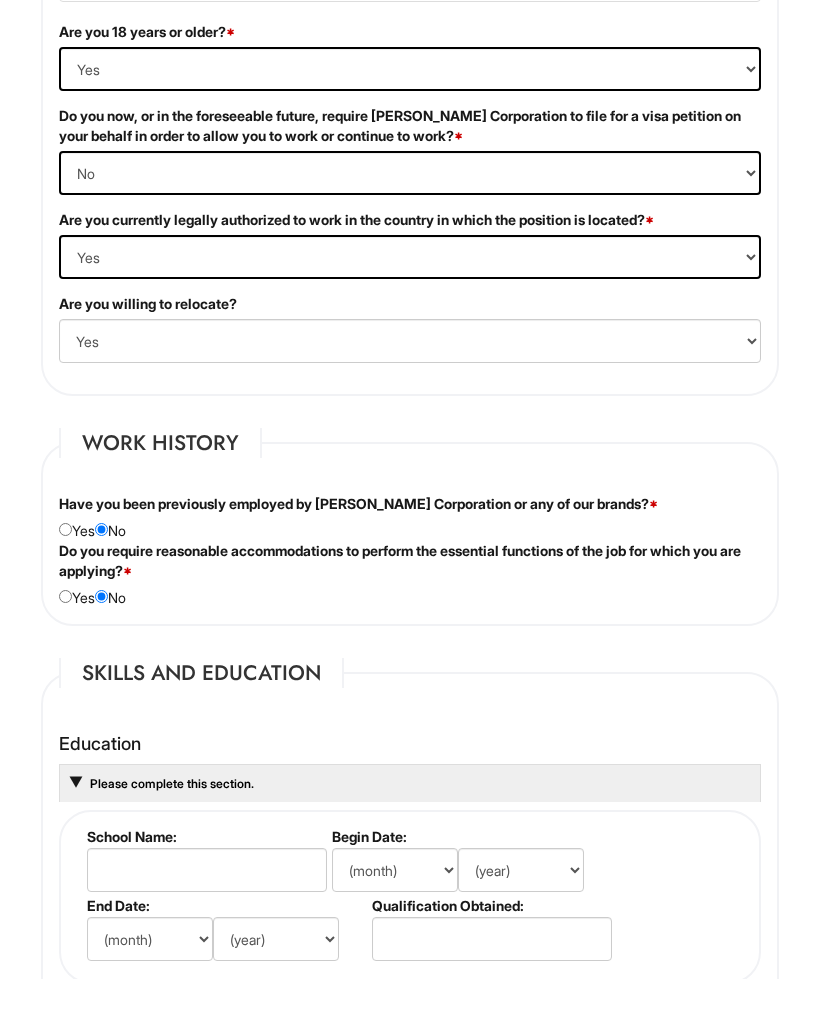 click at bounding box center [65, 581] 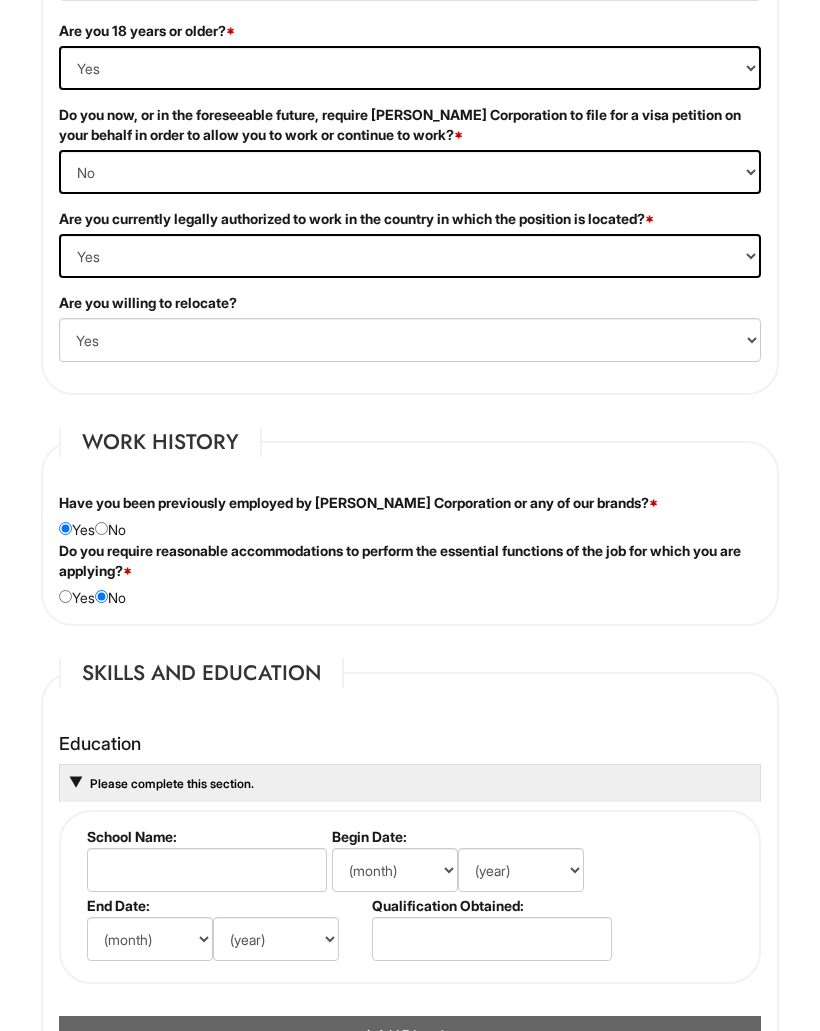 scroll, scrollTop: 2217, scrollLeft: 0, axis: vertical 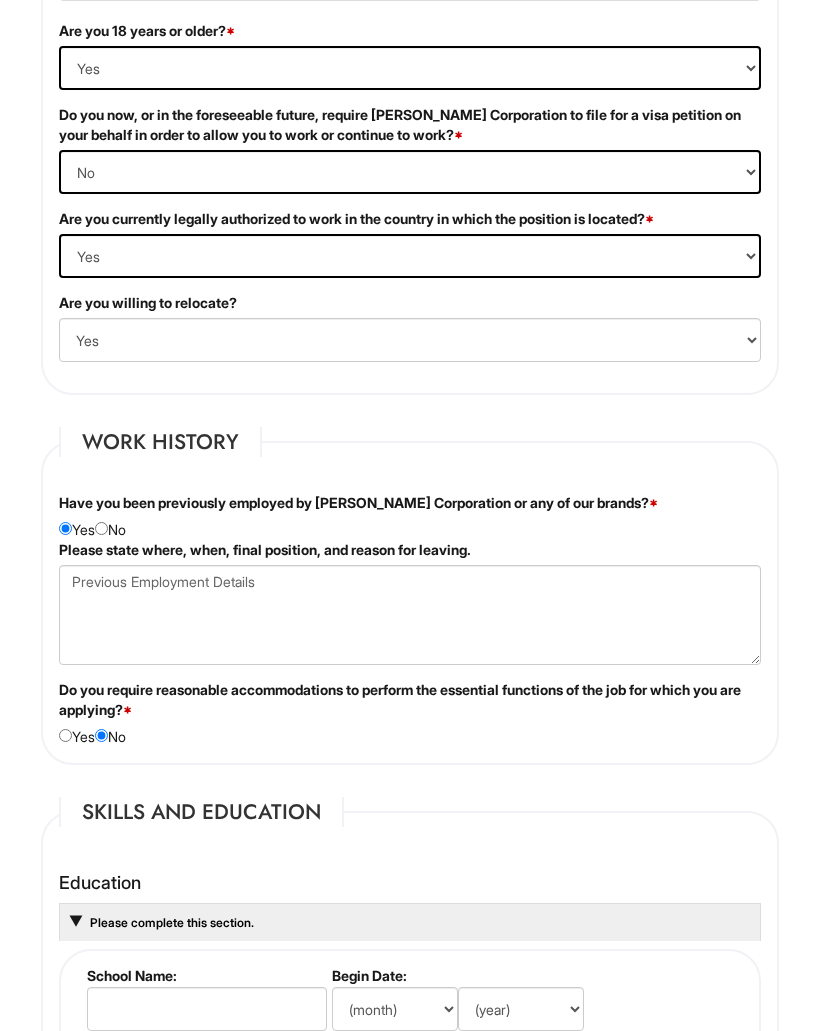click at bounding box center (101, 528) 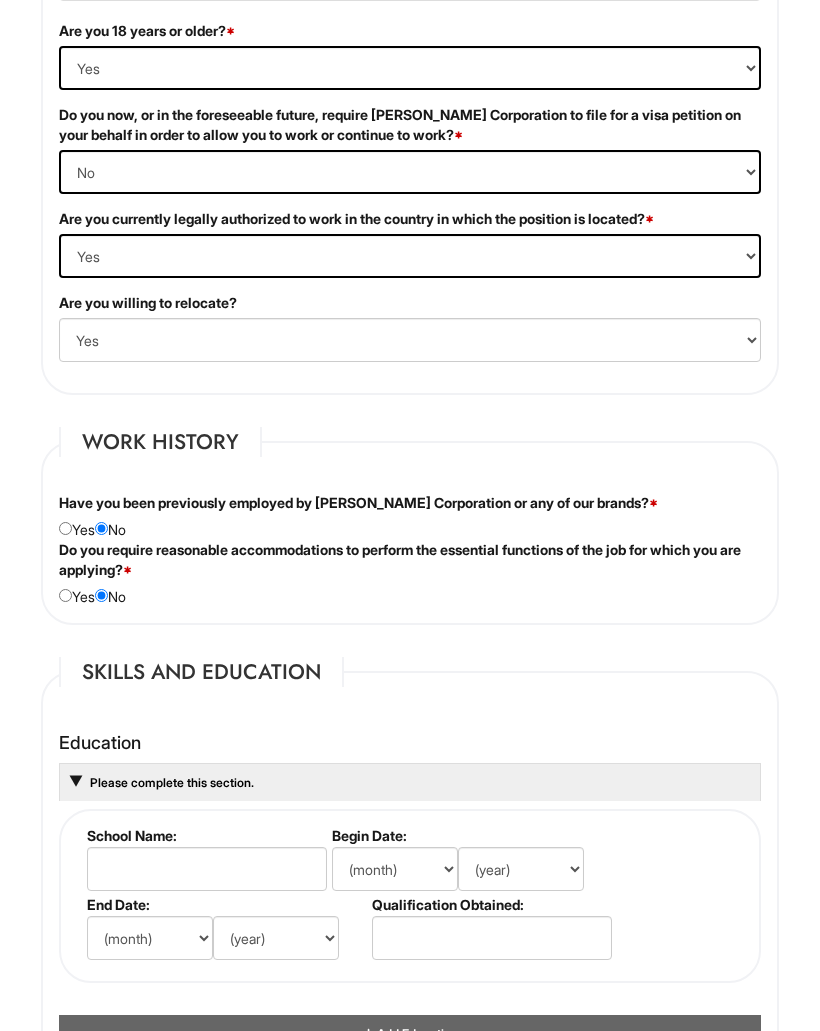 click at bounding box center (65, 528) 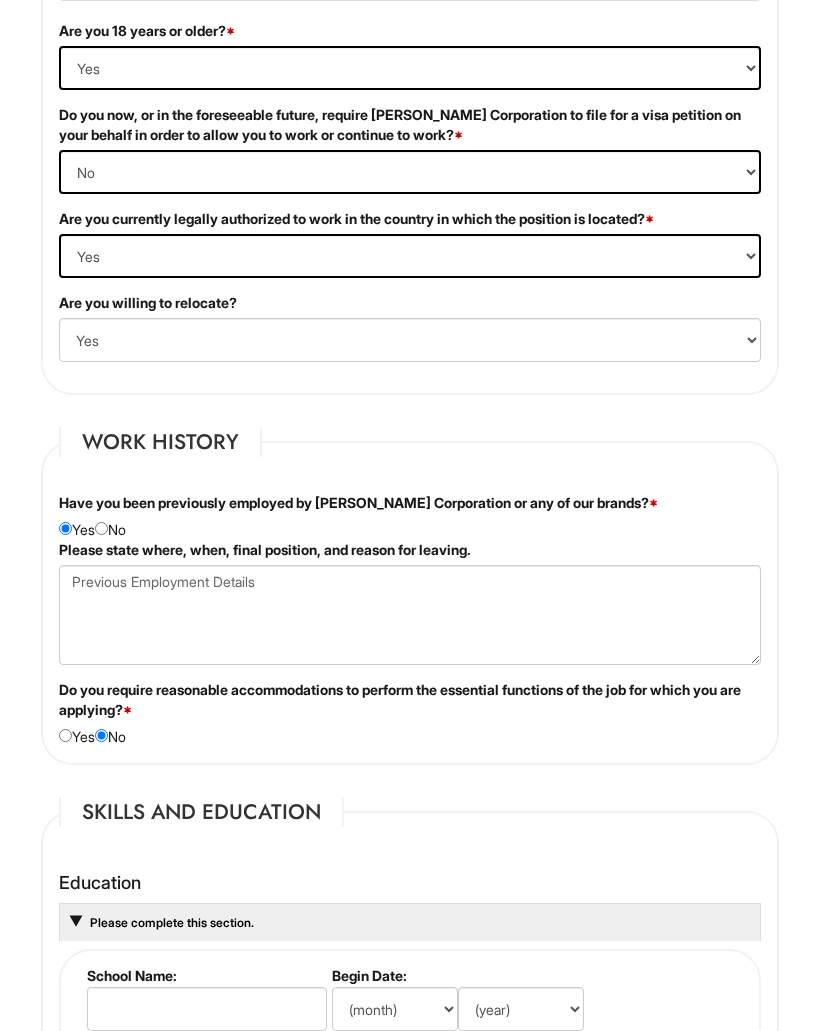 click at bounding box center [101, 528] 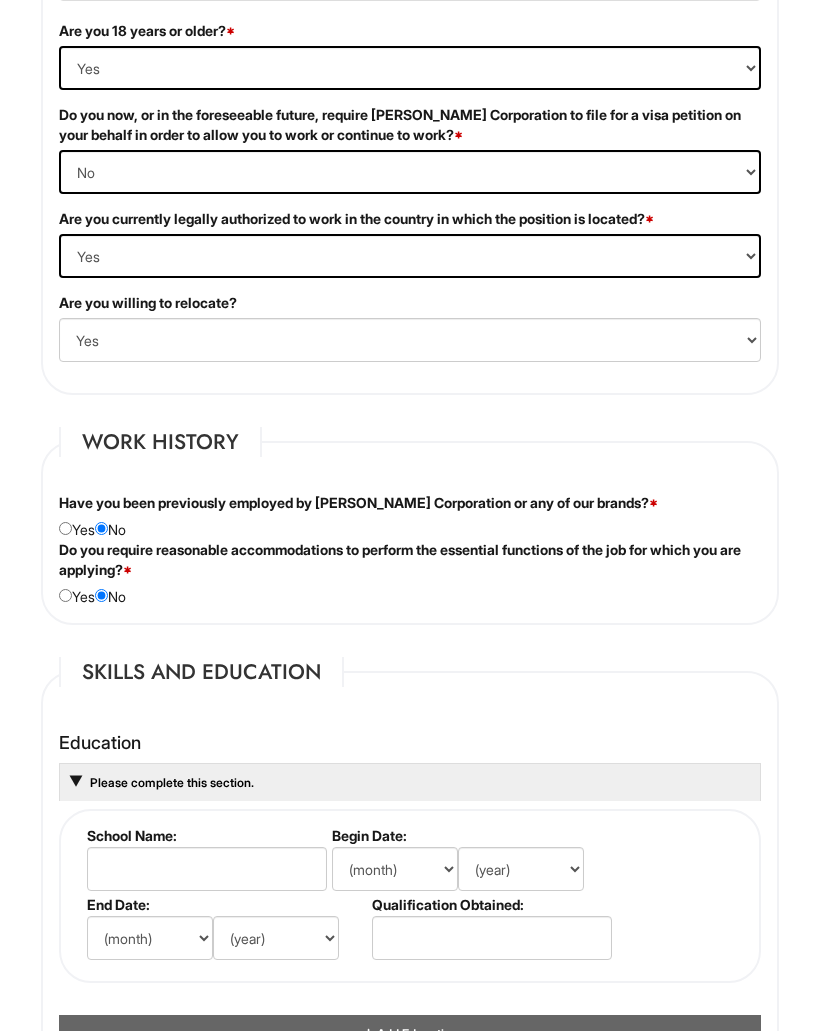 click at bounding box center [65, 528] 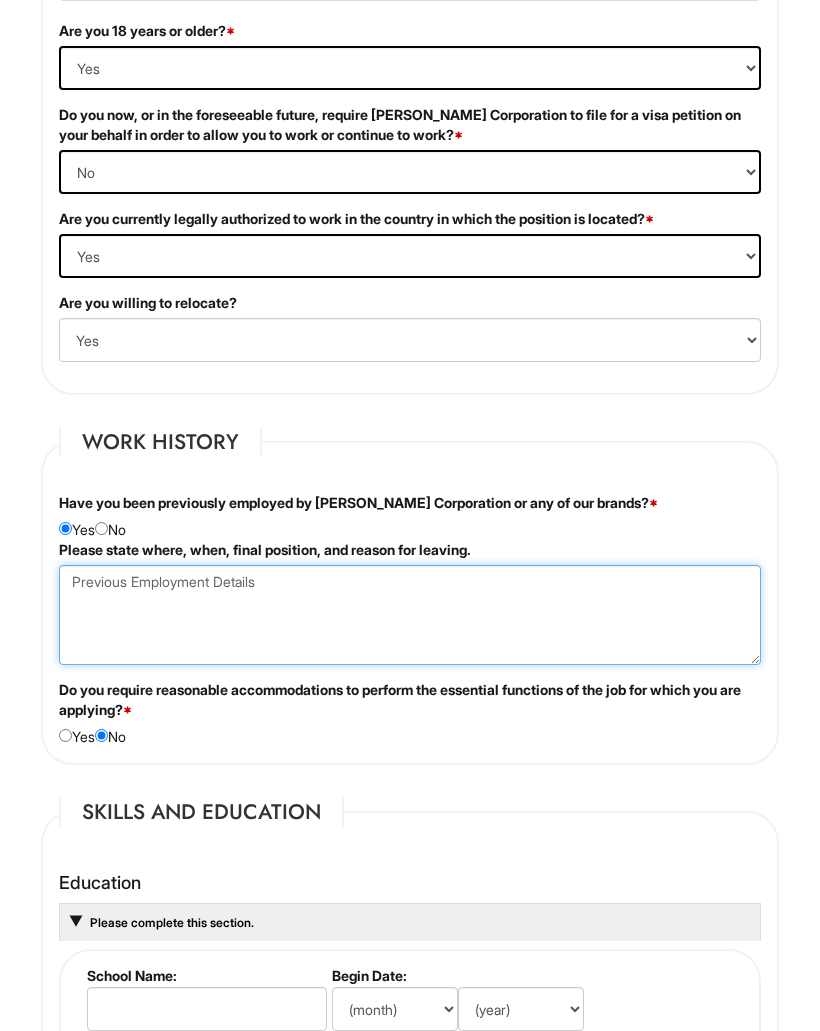 click at bounding box center [410, 615] 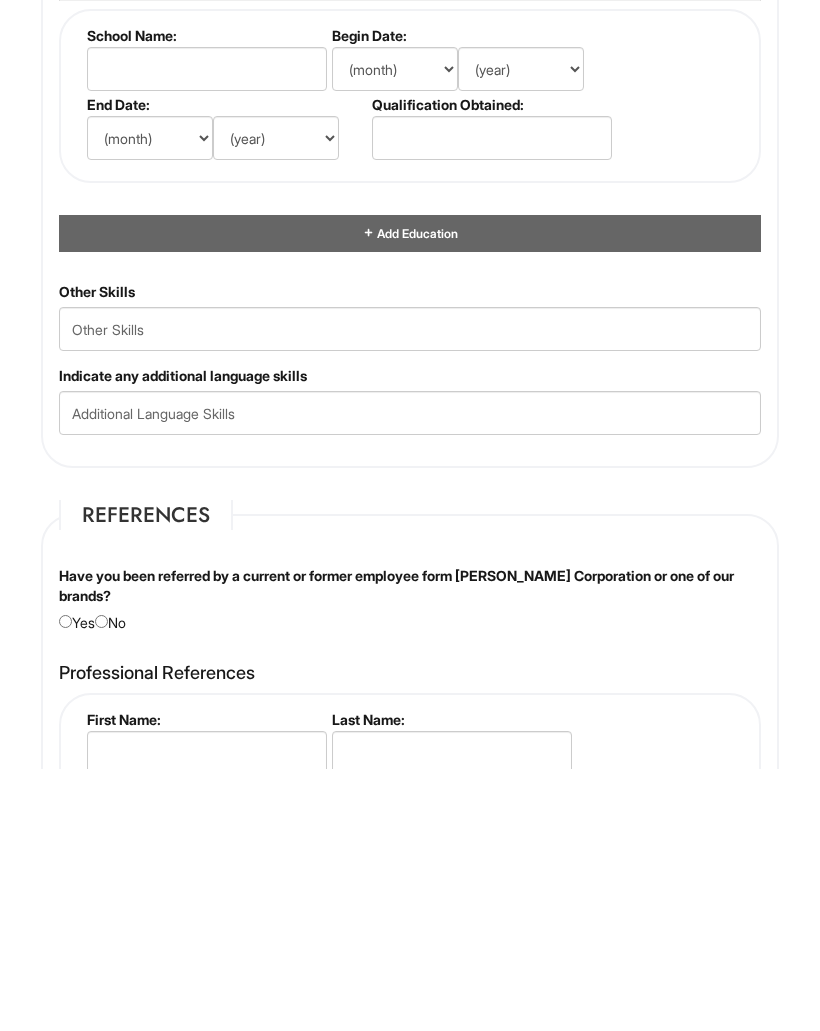 type on "[GEOGRAPHIC_DATA] [GEOGRAPHIC_DATA]
[DATE]  retail sales associate
Family reasons" 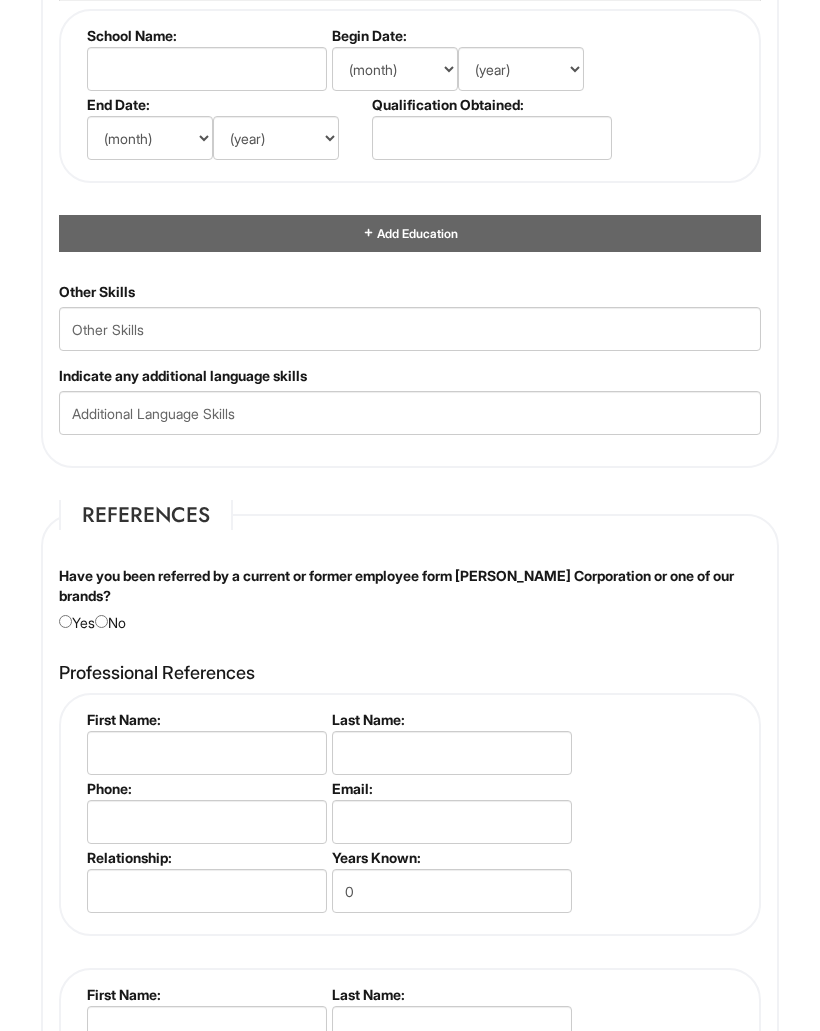 click on "Other Skills" at bounding box center [410, 316] 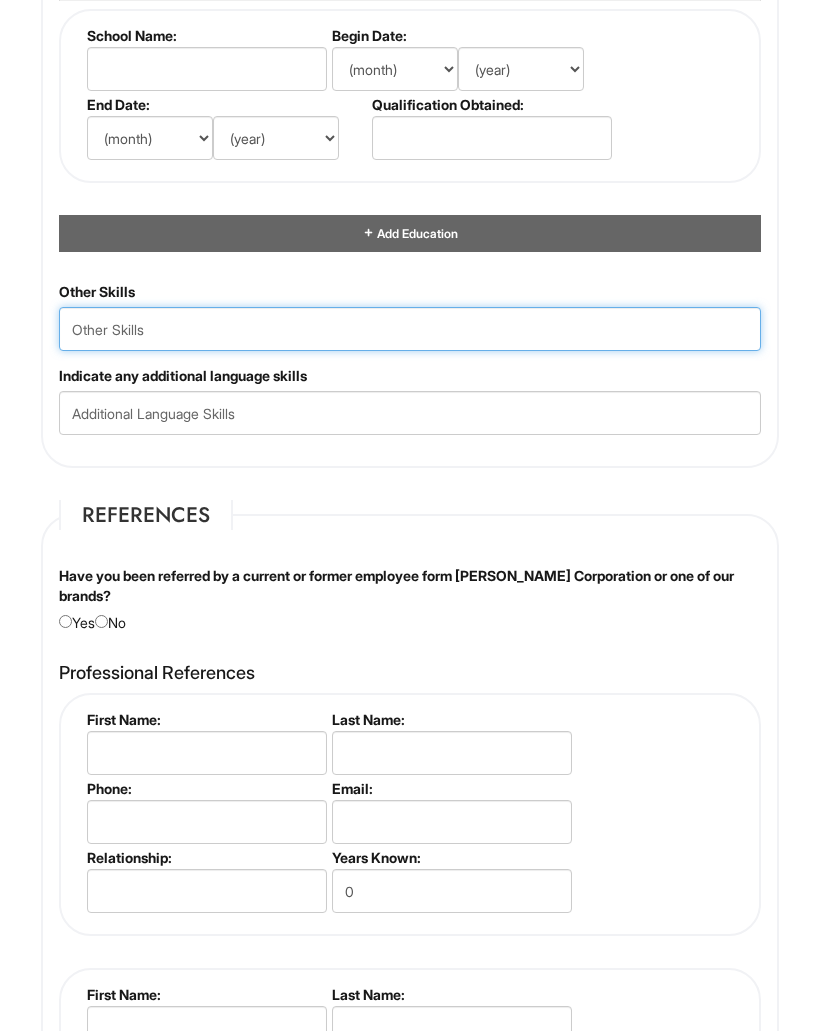 click at bounding box center [410, 329] 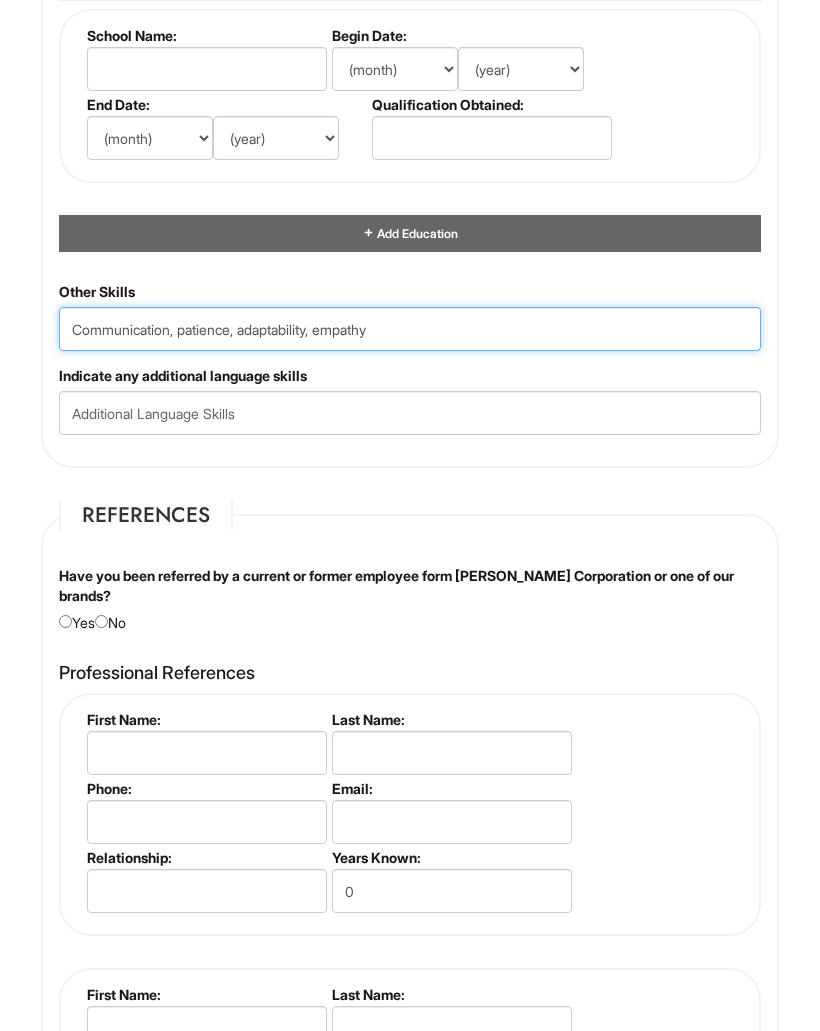 type on "Communication, patience, adaptability, empathy" 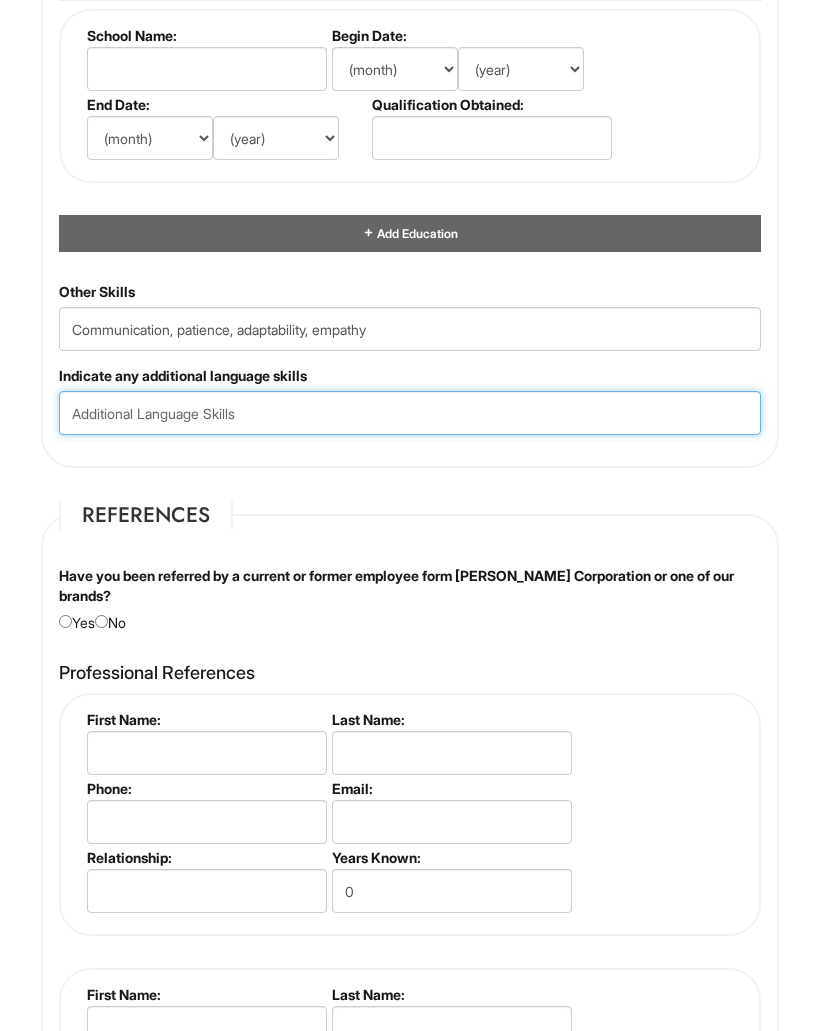 click at bounding box center [410, 413] 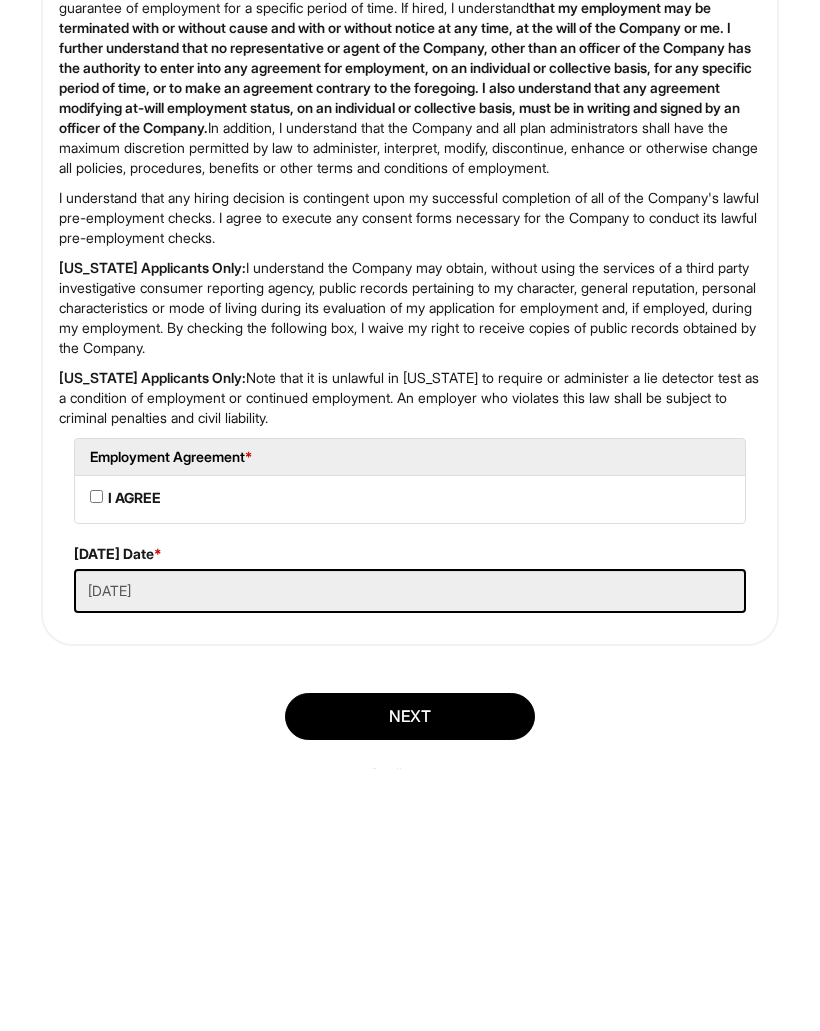 scroll, scrollTop: 4508, scrollLeft: 0, axis: vertical 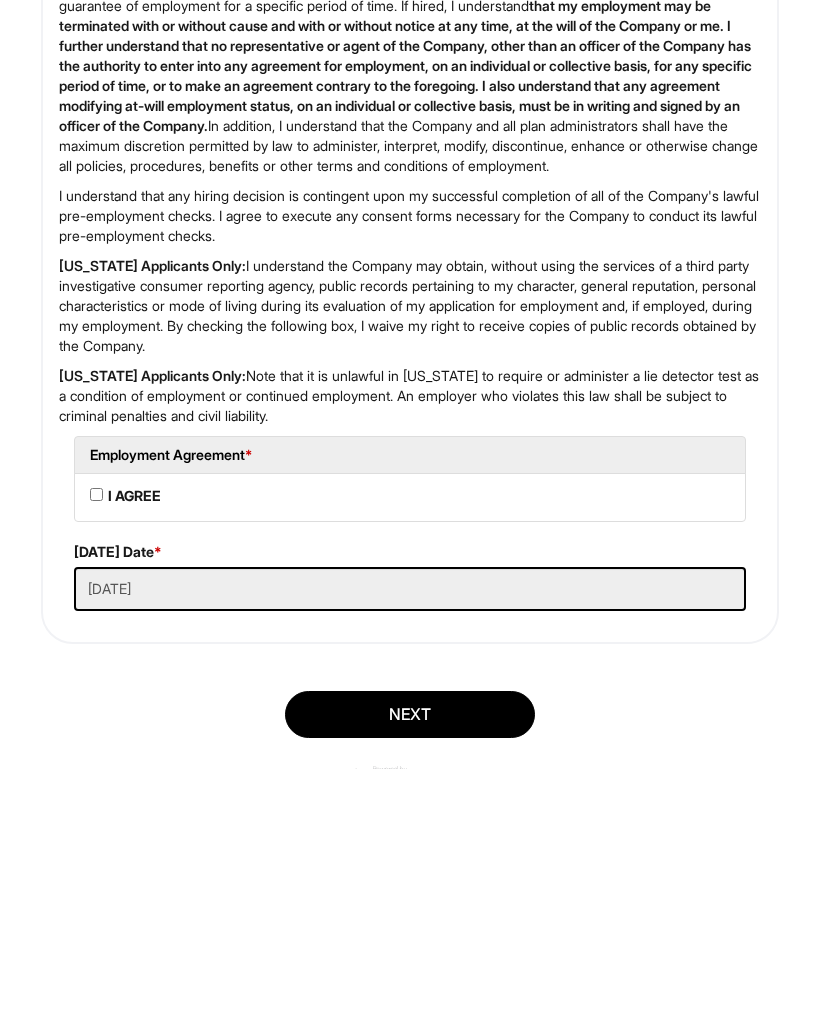 type on "Spanish" 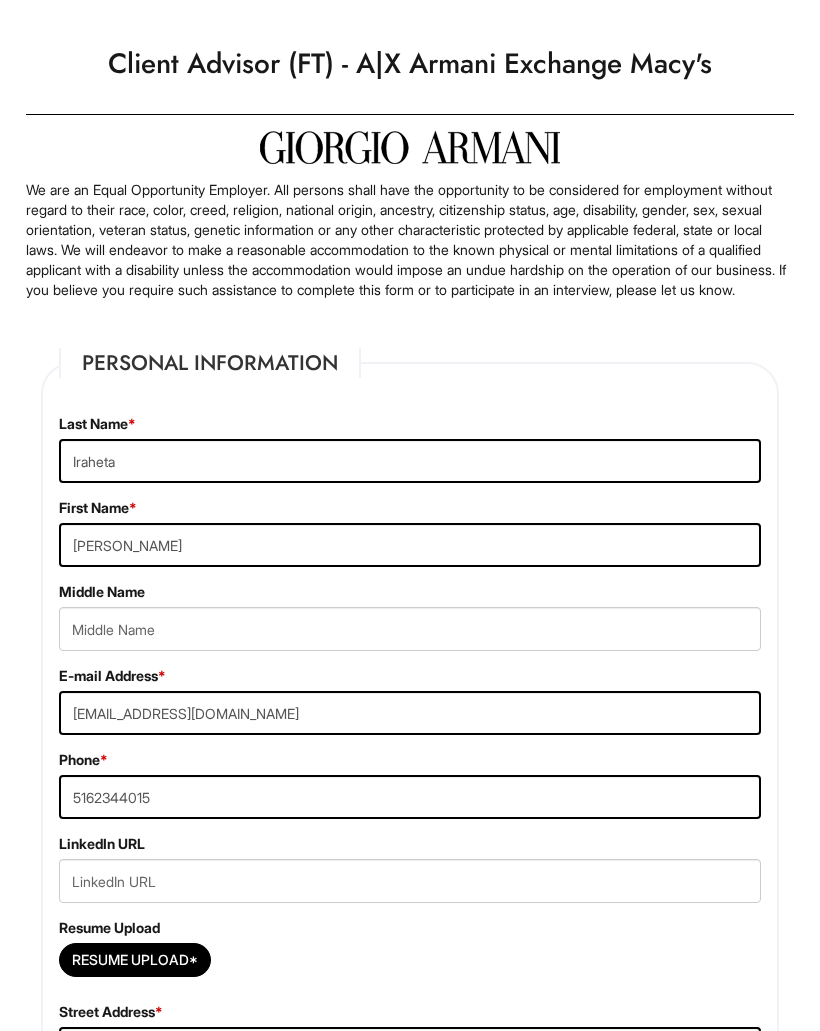 scroll, scrollTop: 24, scrollLeft: 0, axis: vertical 